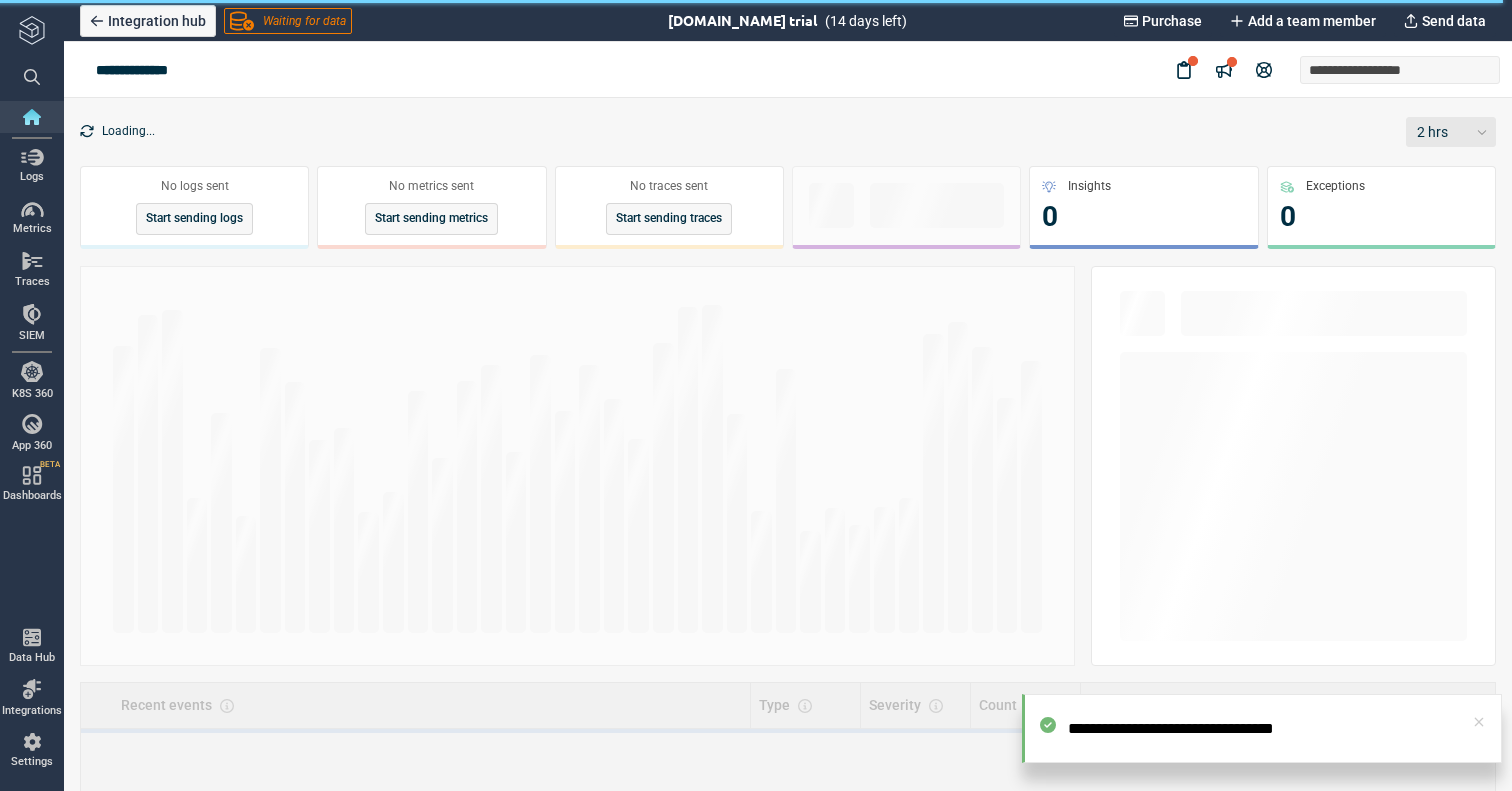 scroll, scrollTop: 0, scrollLeft: 0, axis: both 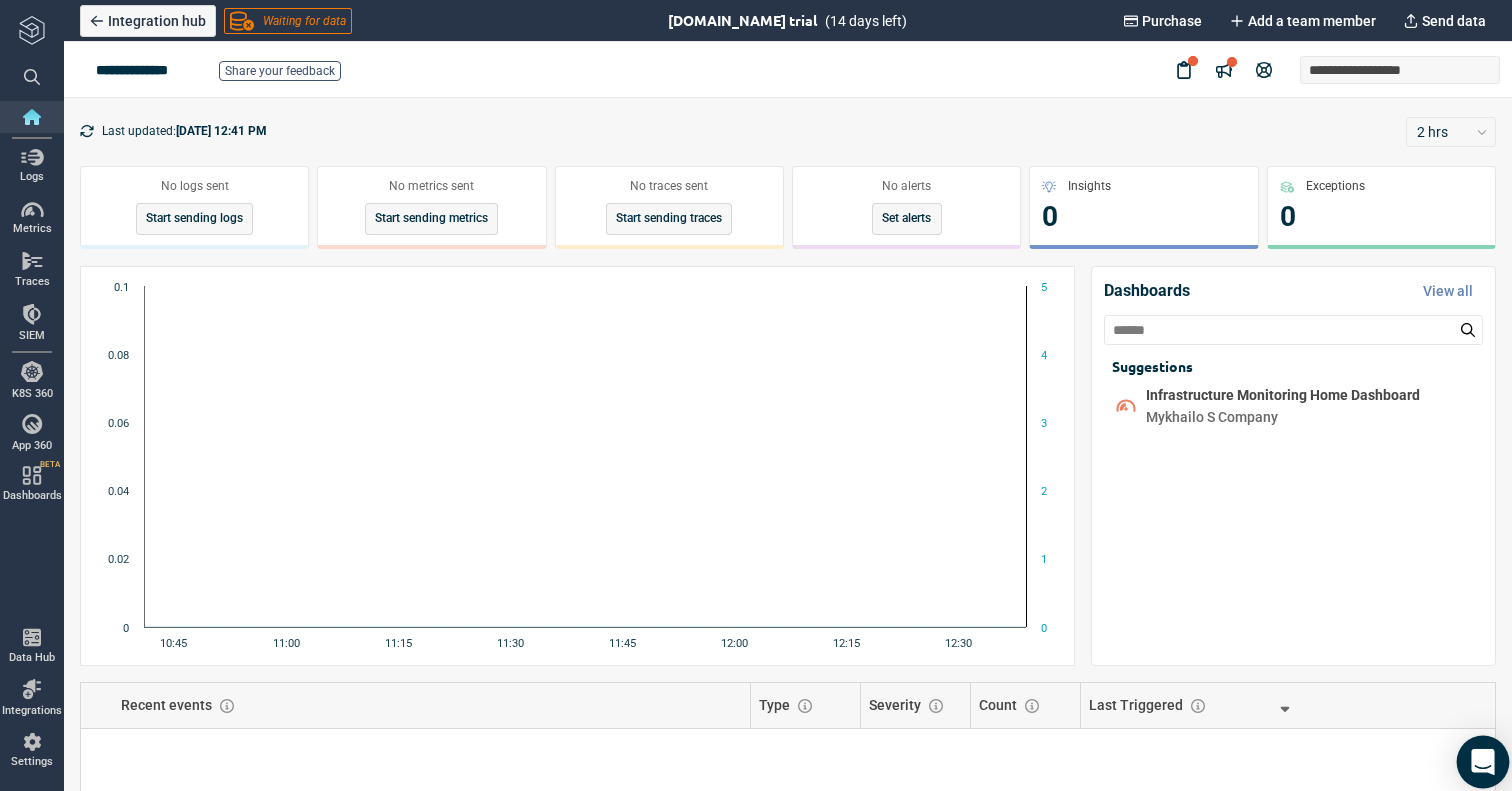 click 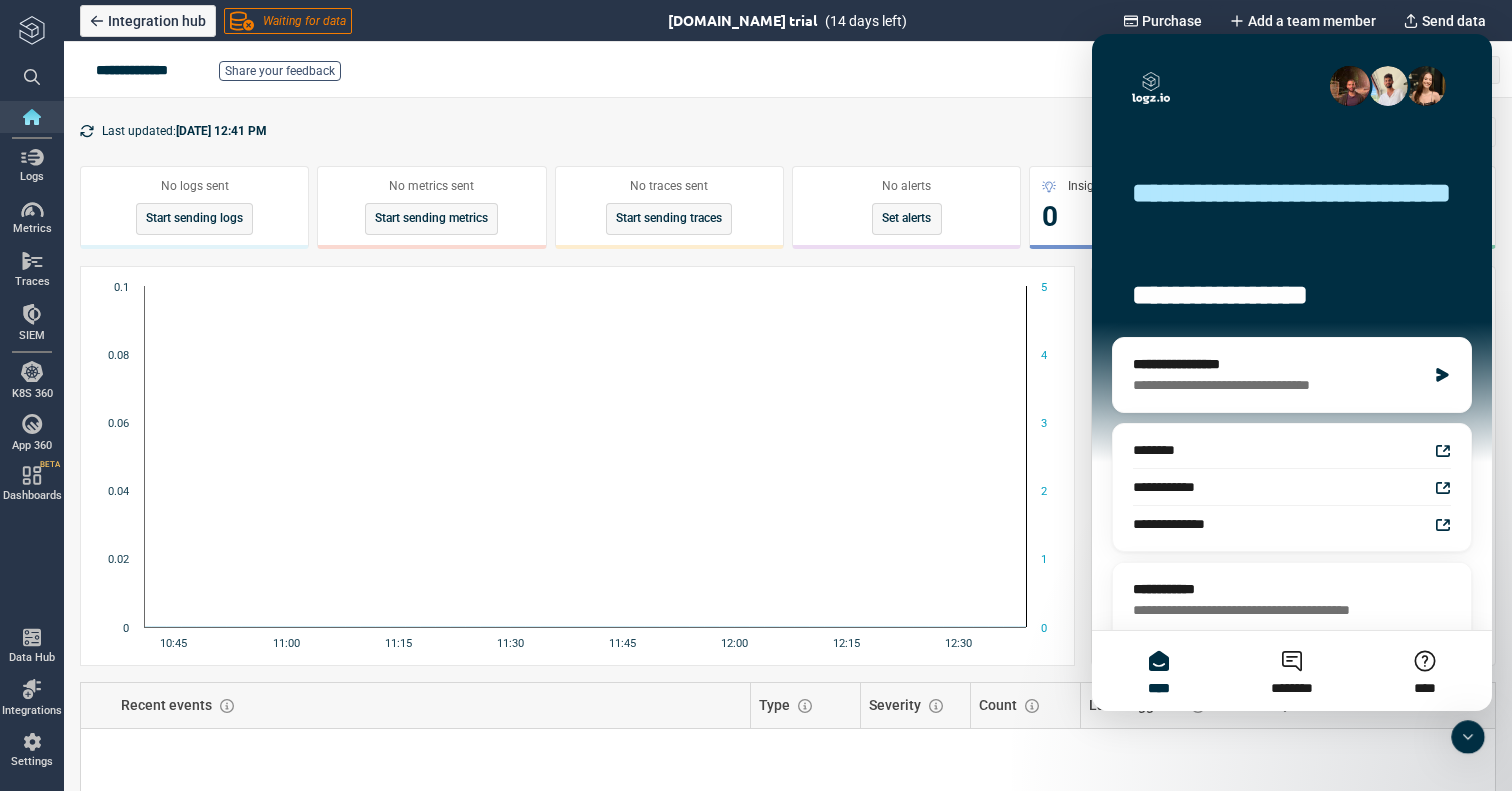 scroll, scrollTop: 0, scrollLeft: 0, axis: both 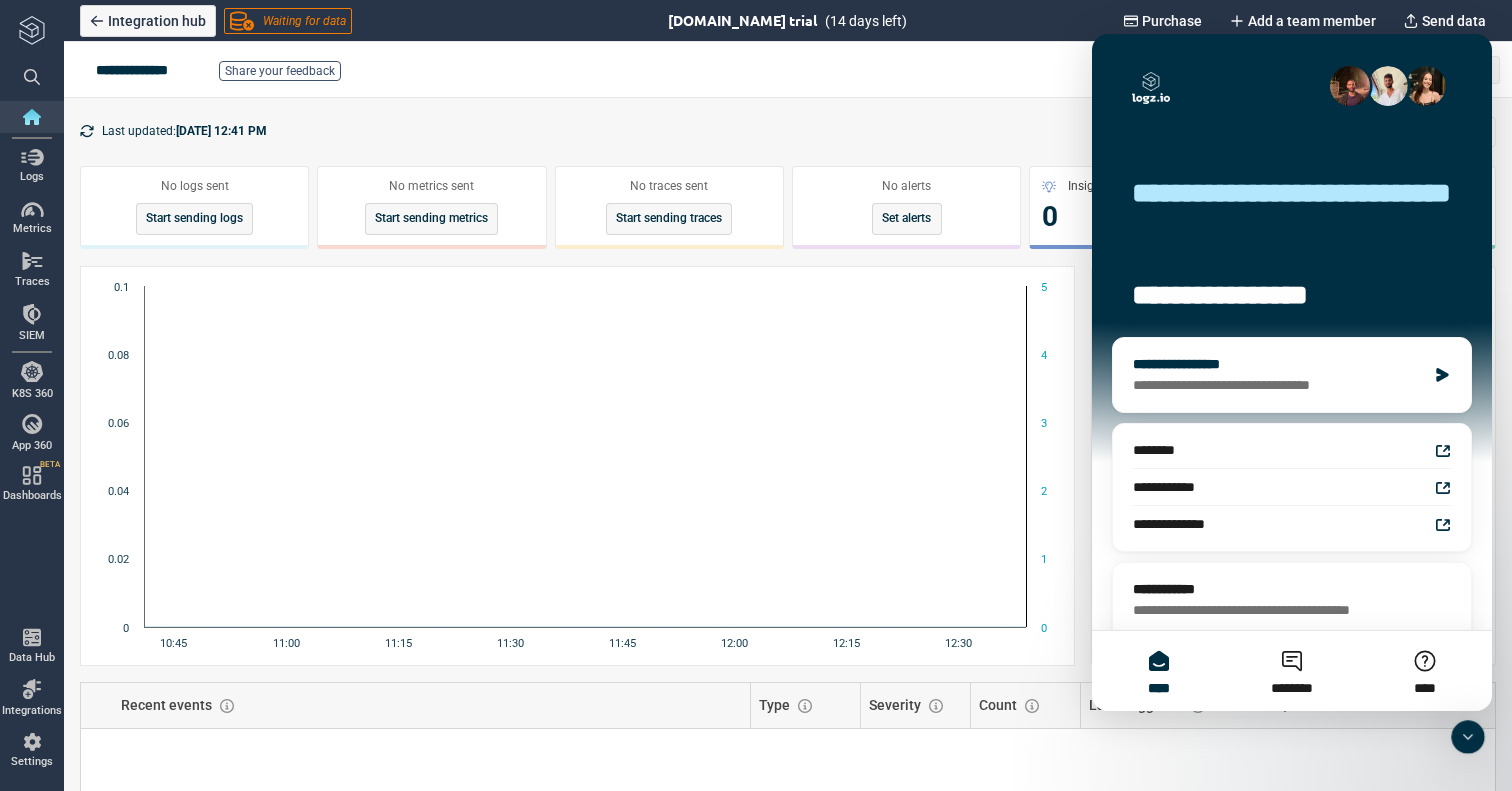 click on "**********" at bounding box center (1279, 385) 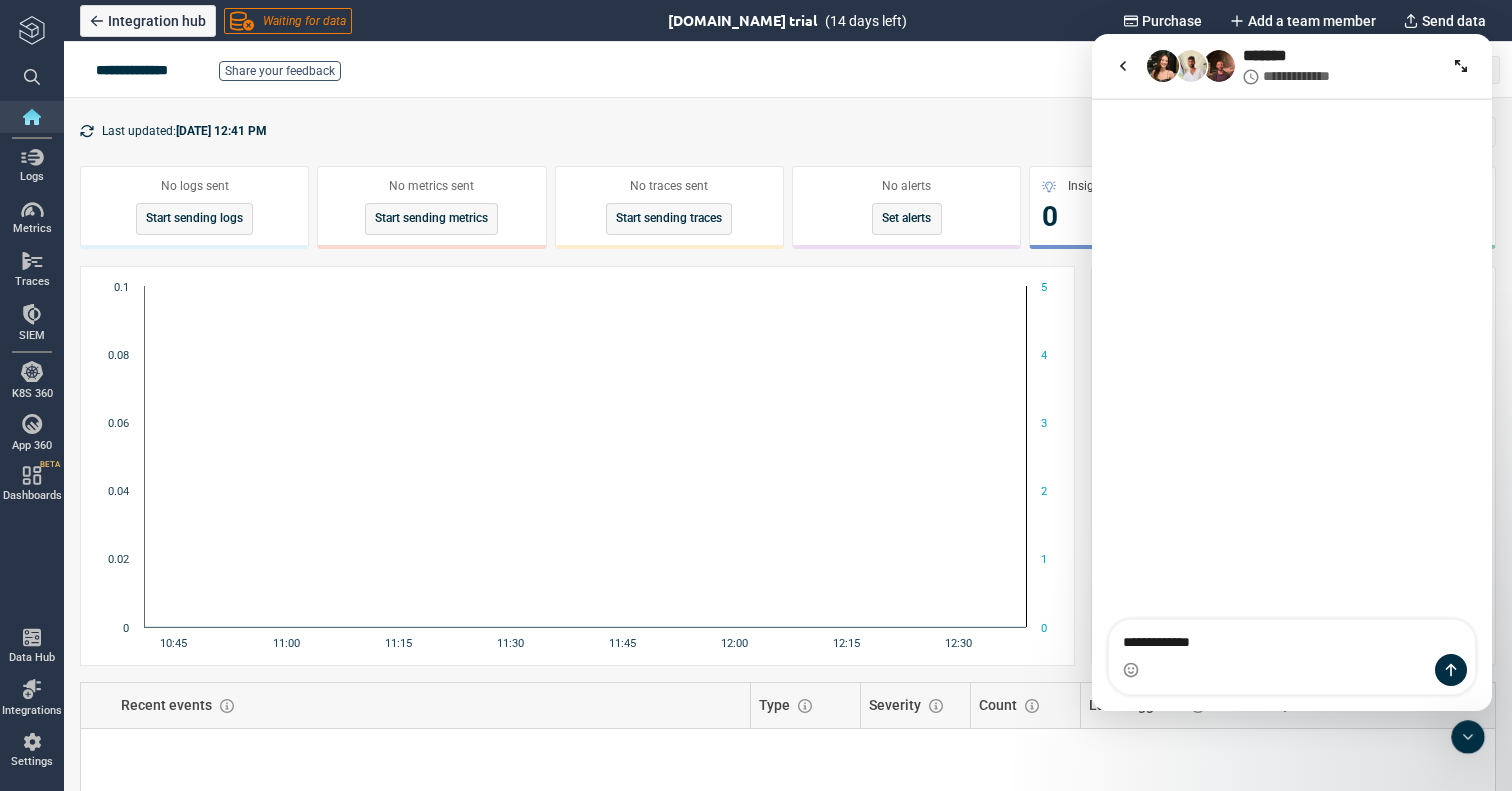 type on "**********" 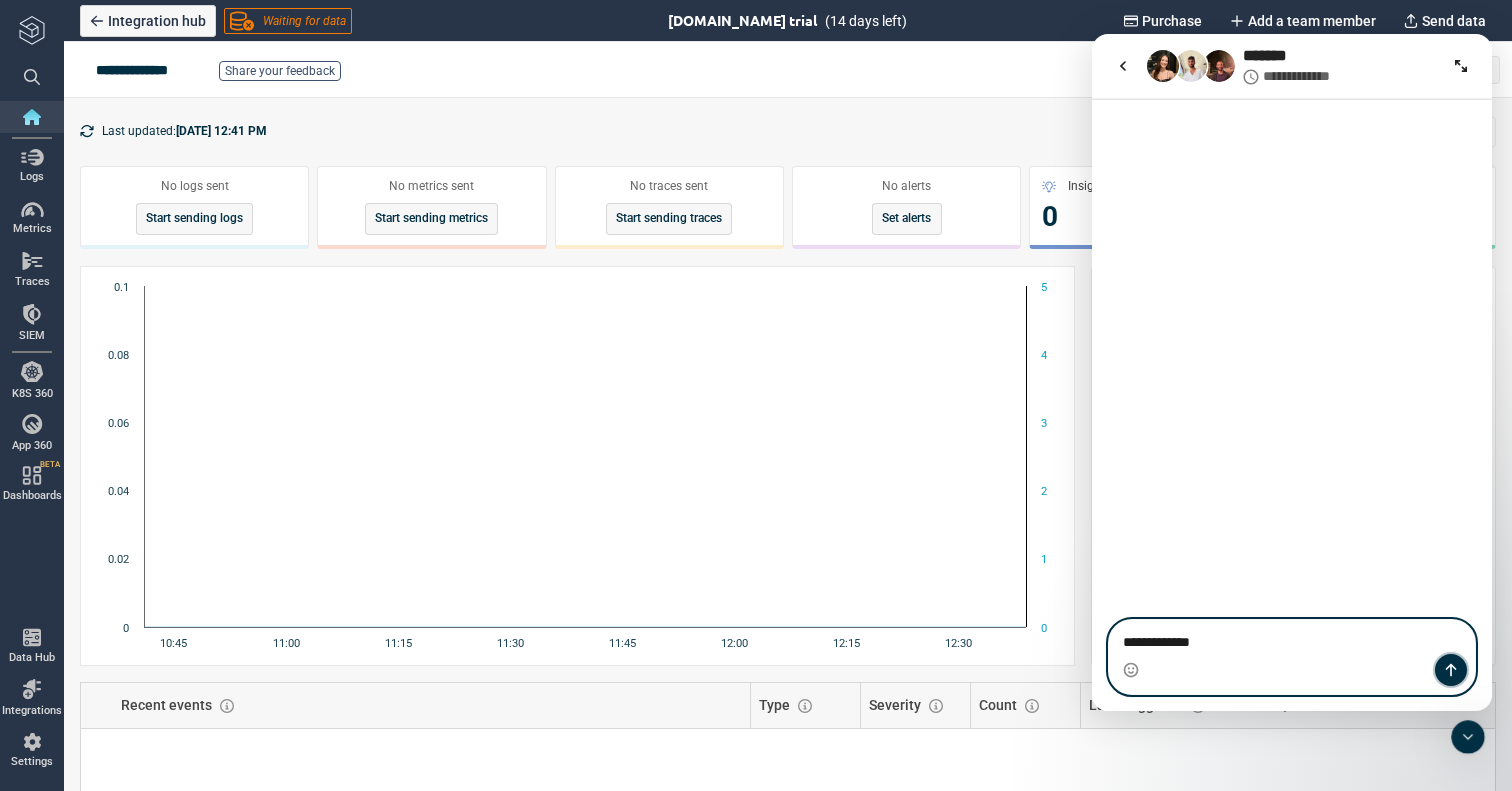 click 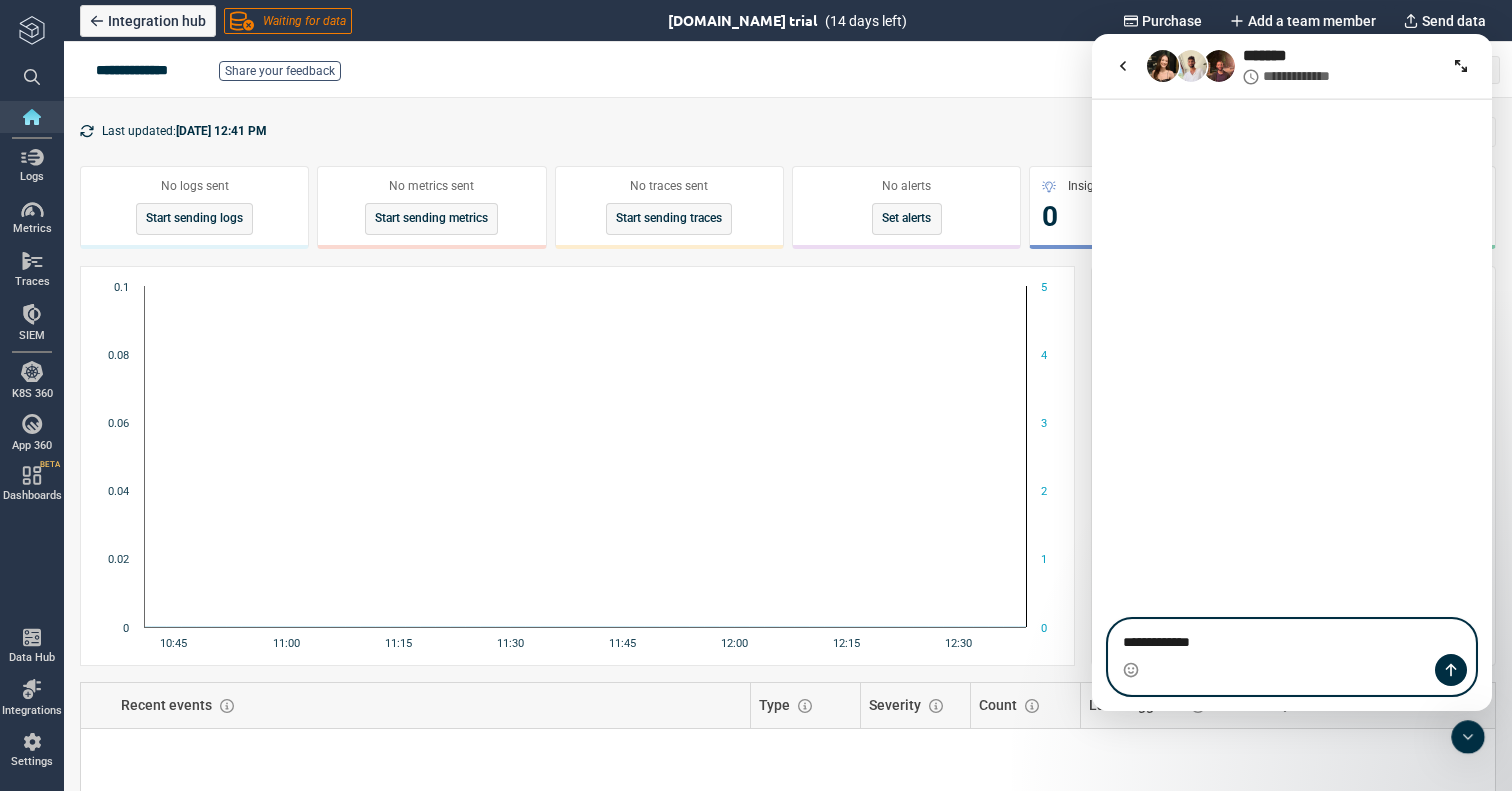 type 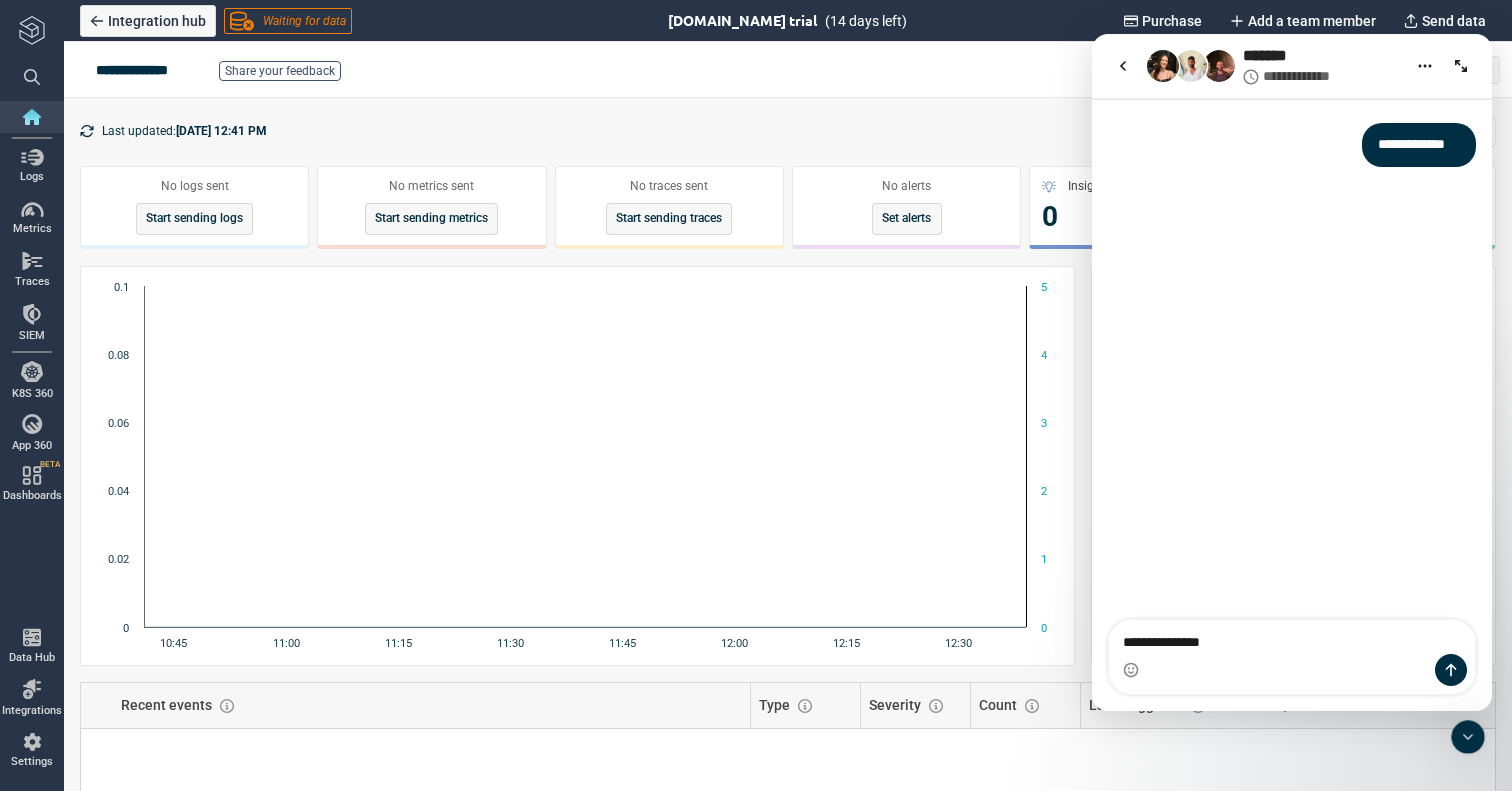 type on "**********" 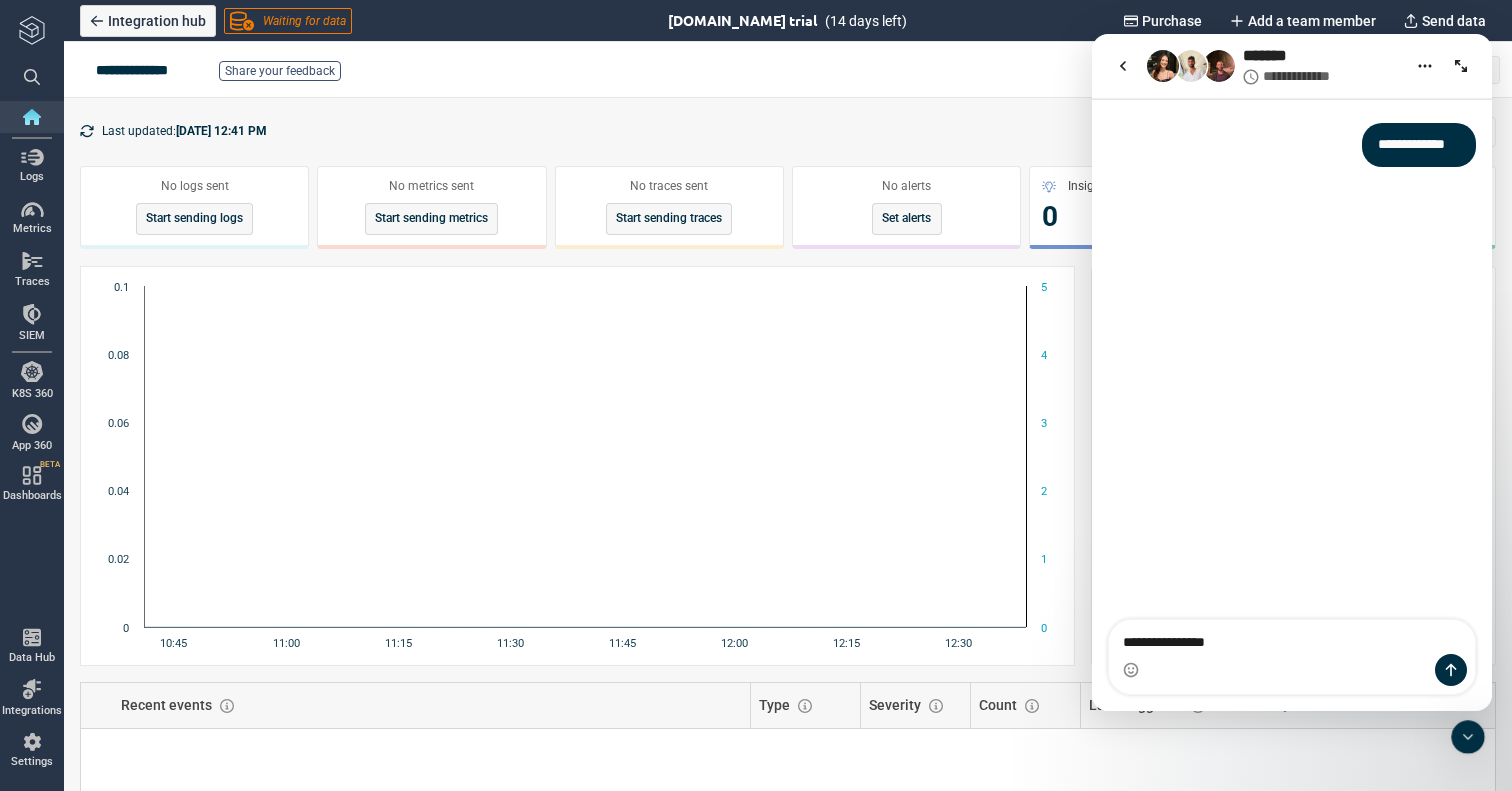 type 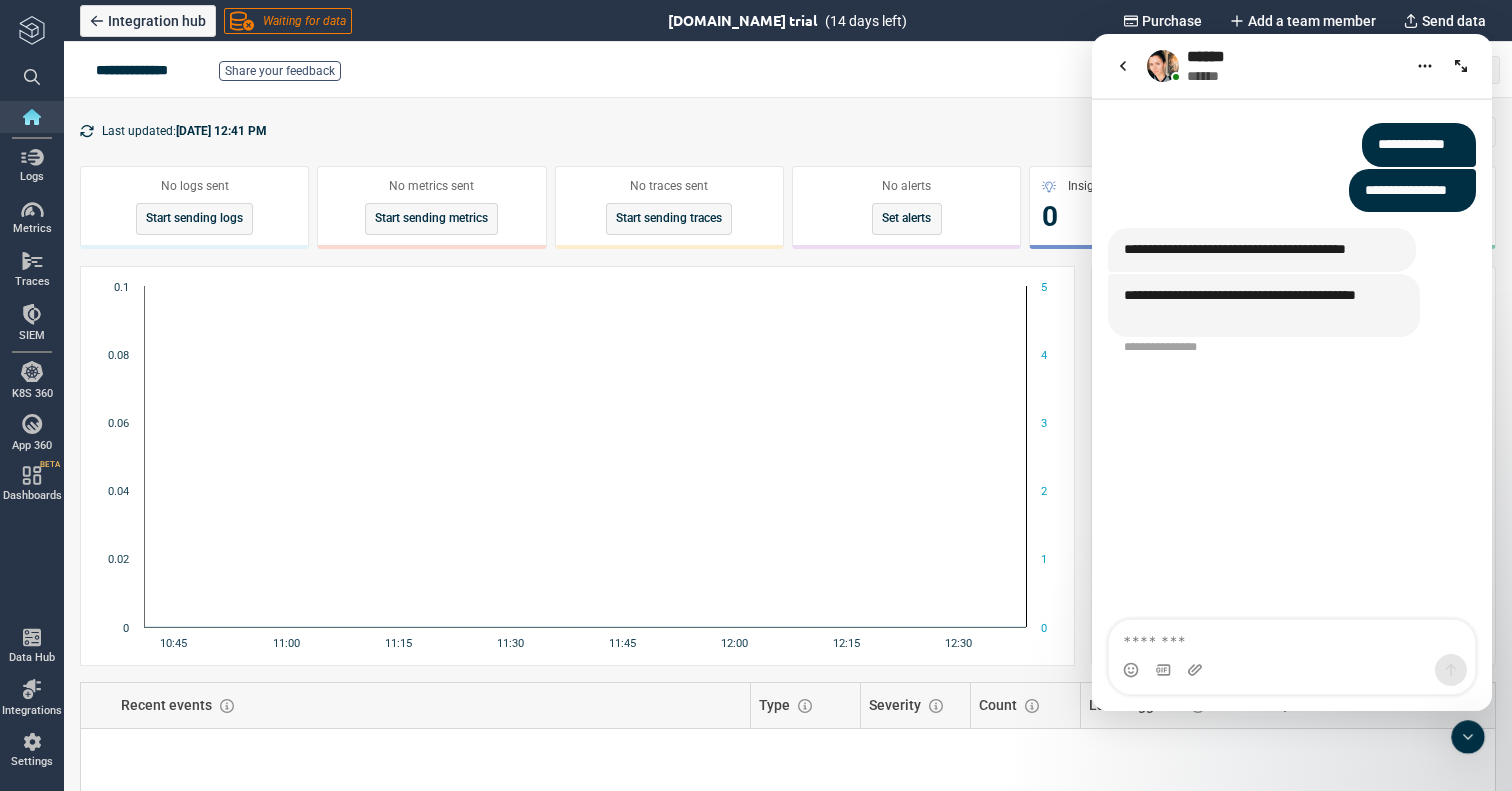 click on "****** ******" at bounding box center (1211, 66) 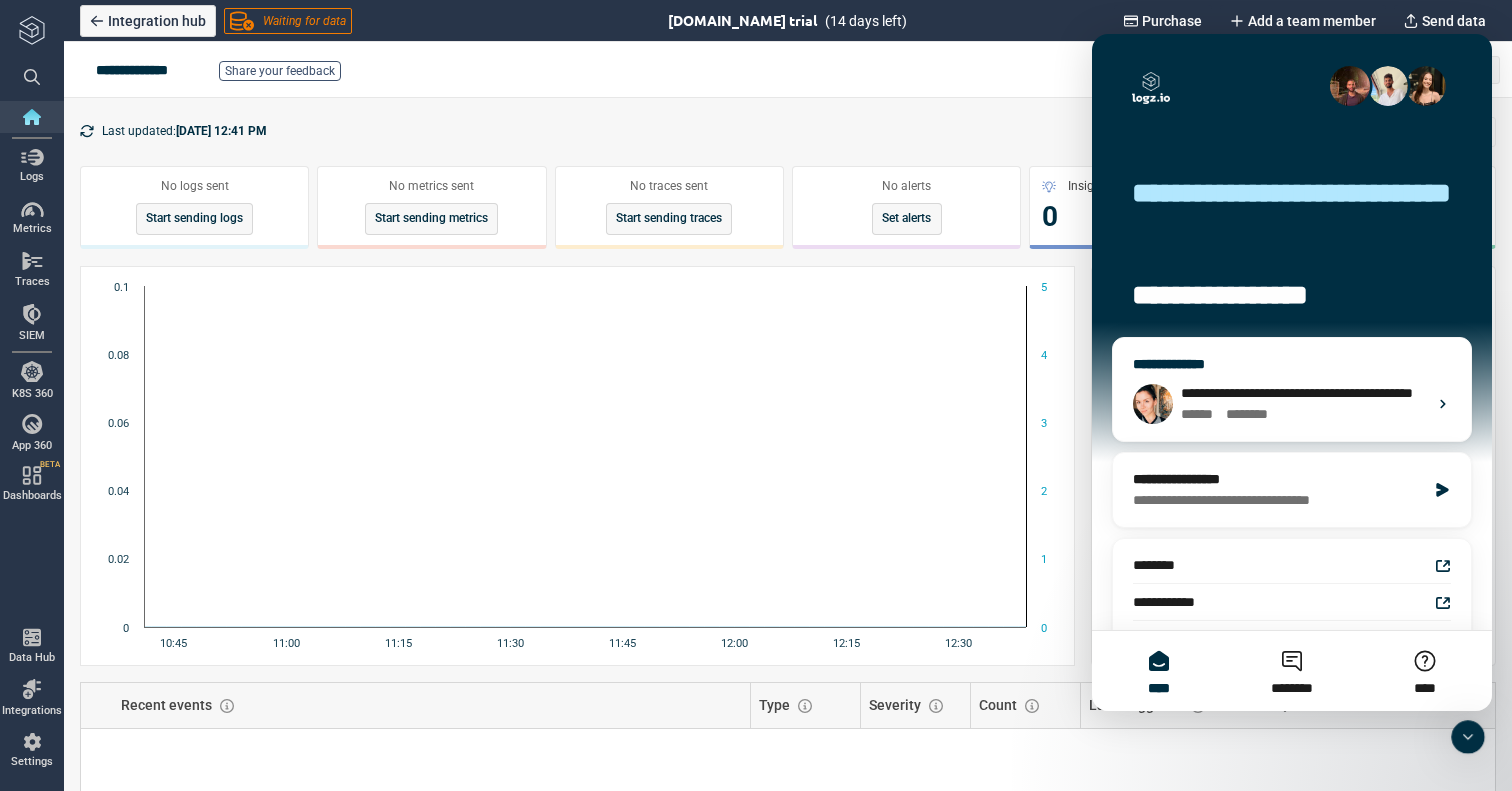 click on "****** * ******" at bounding box center [1304, 414] 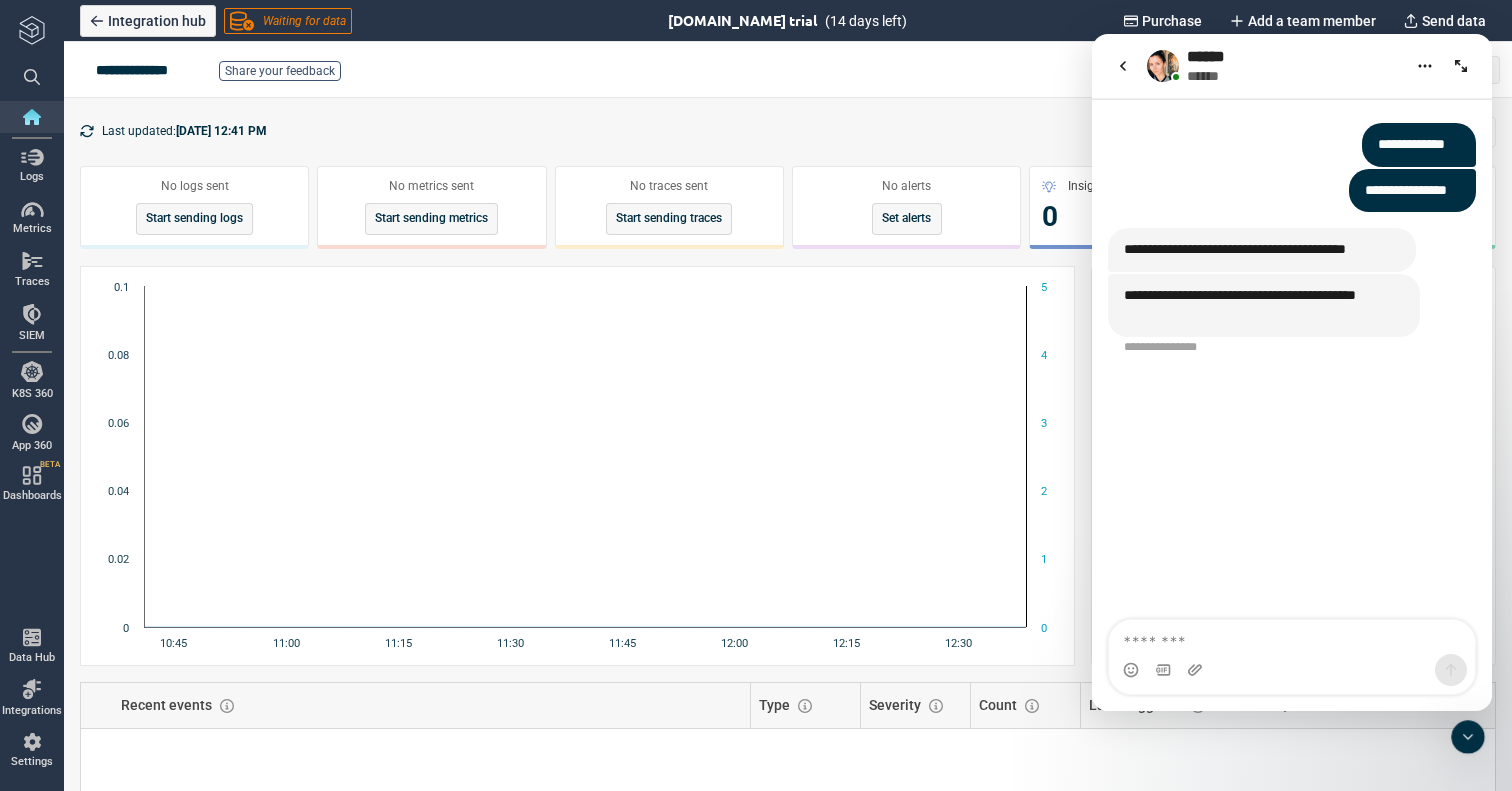 click at bounding box center [1292, 637] 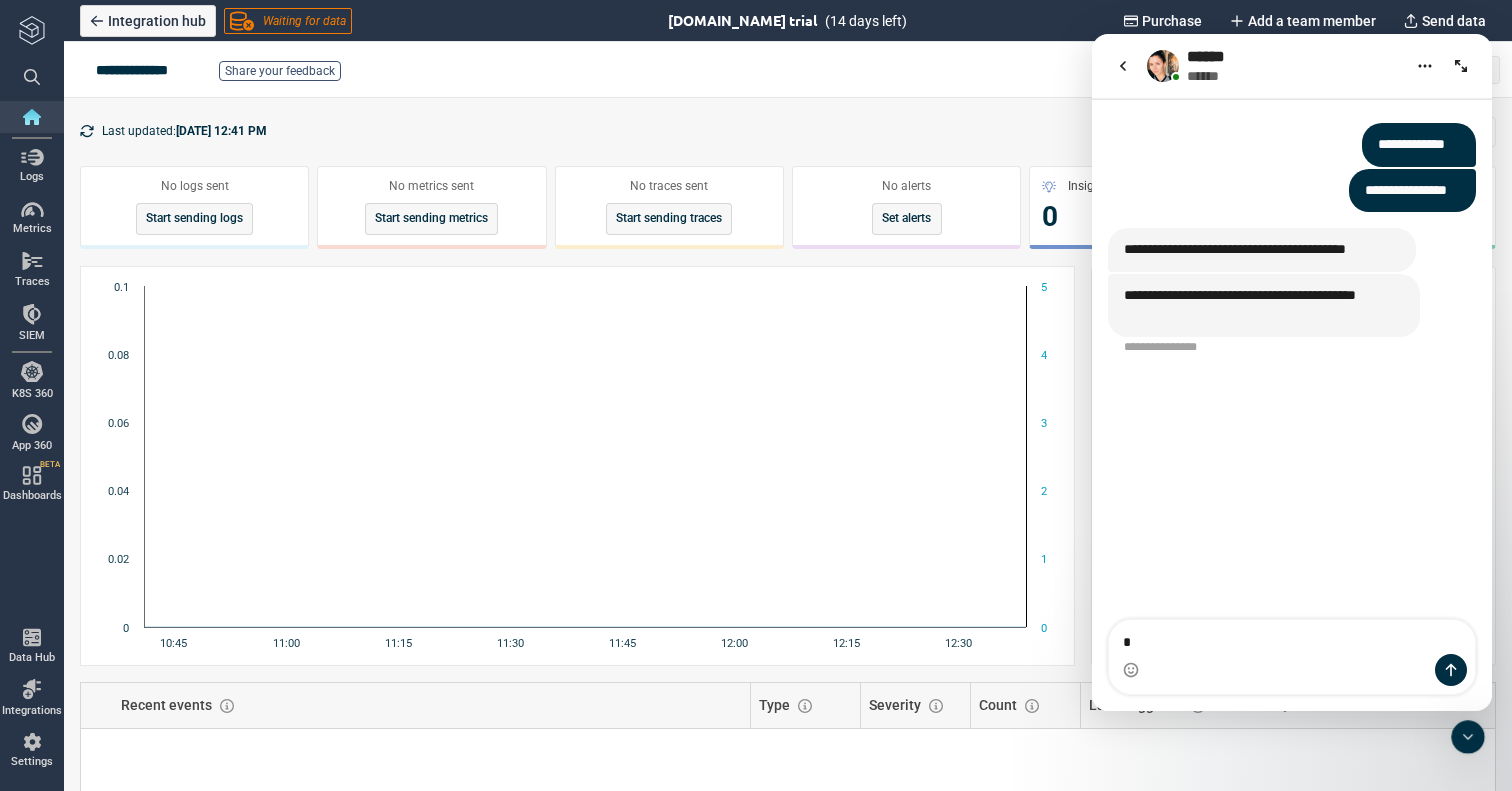 type 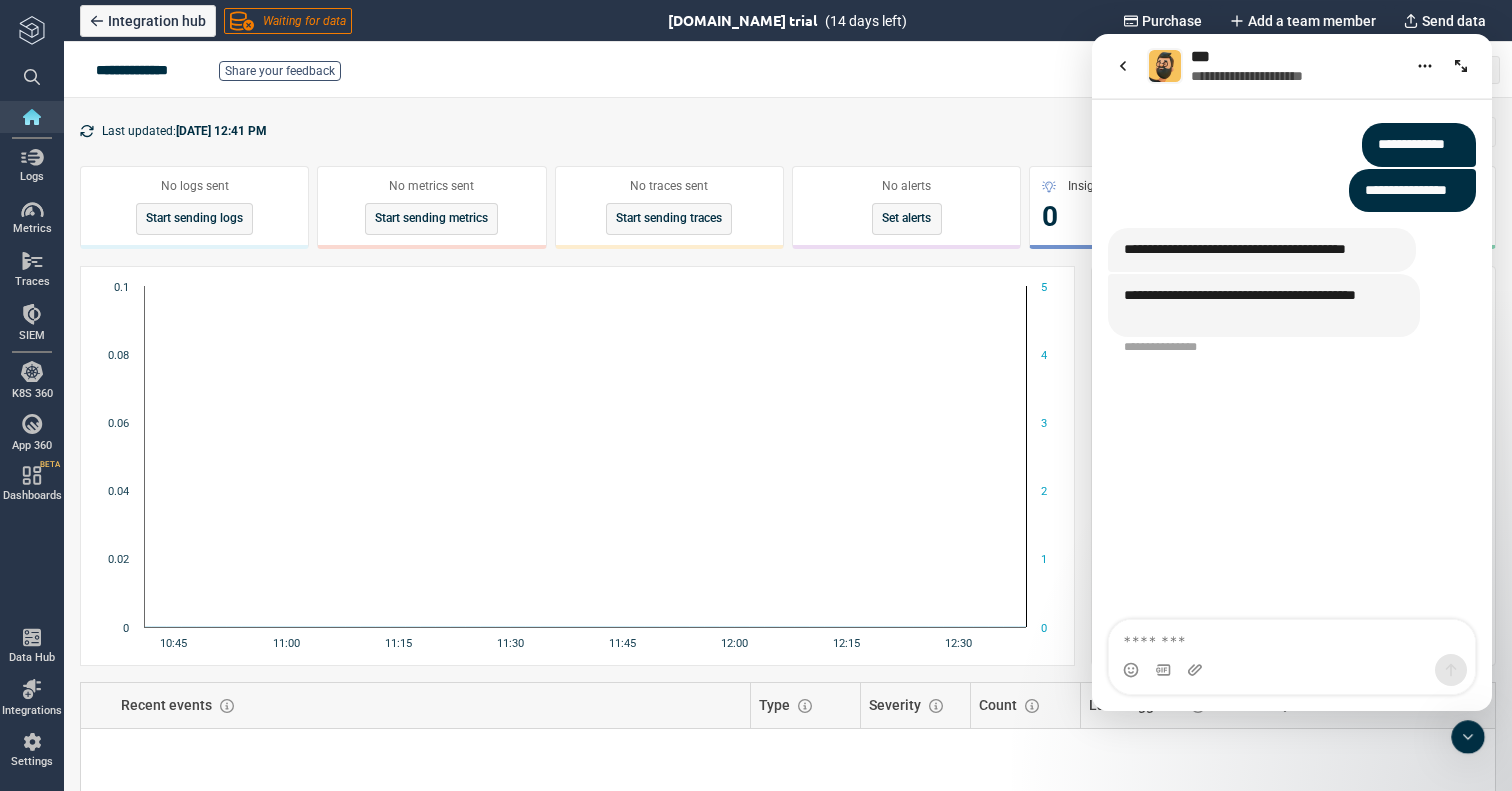 click 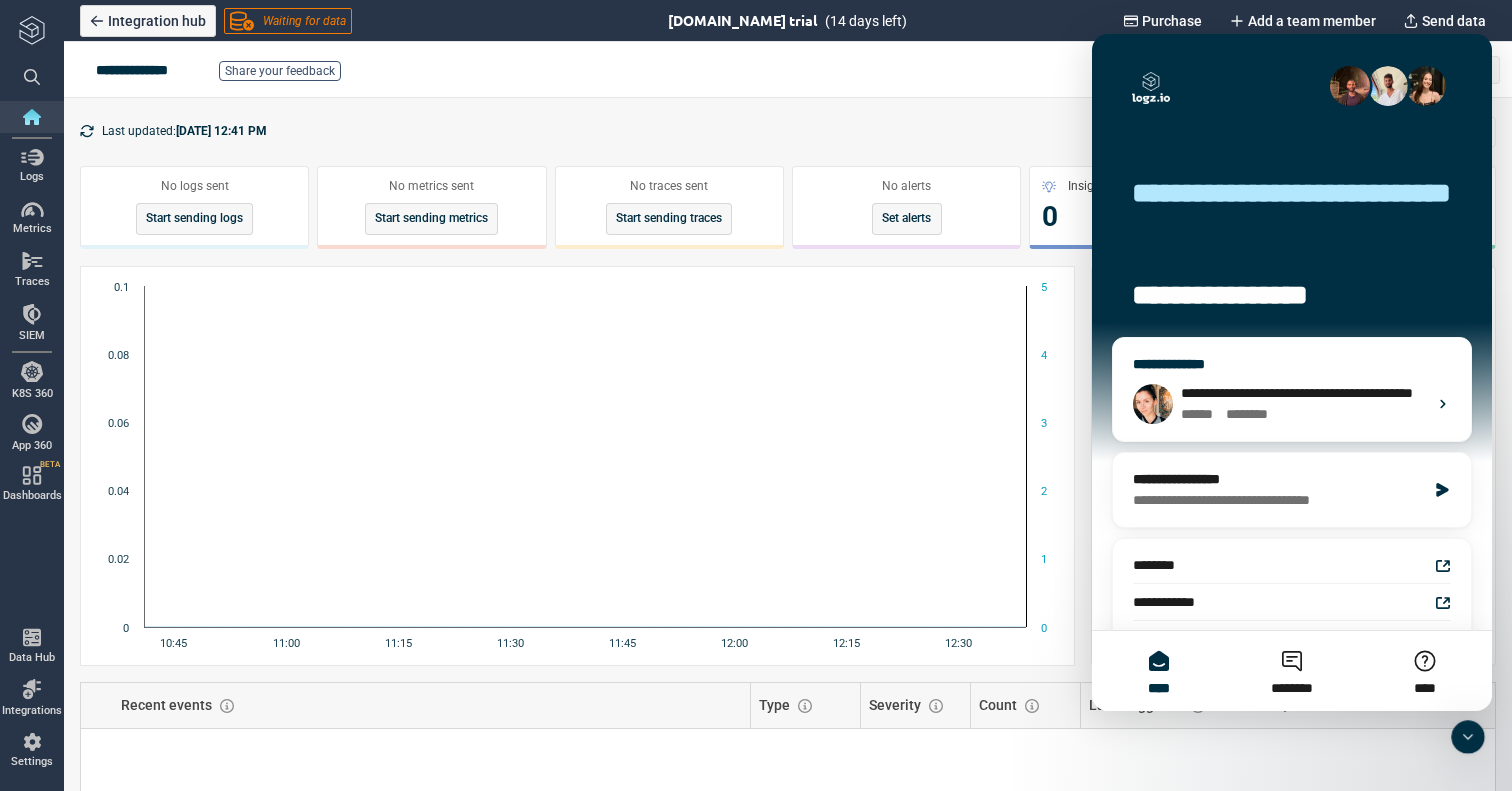 click on "* ******" at bounding box center [1255, 414] 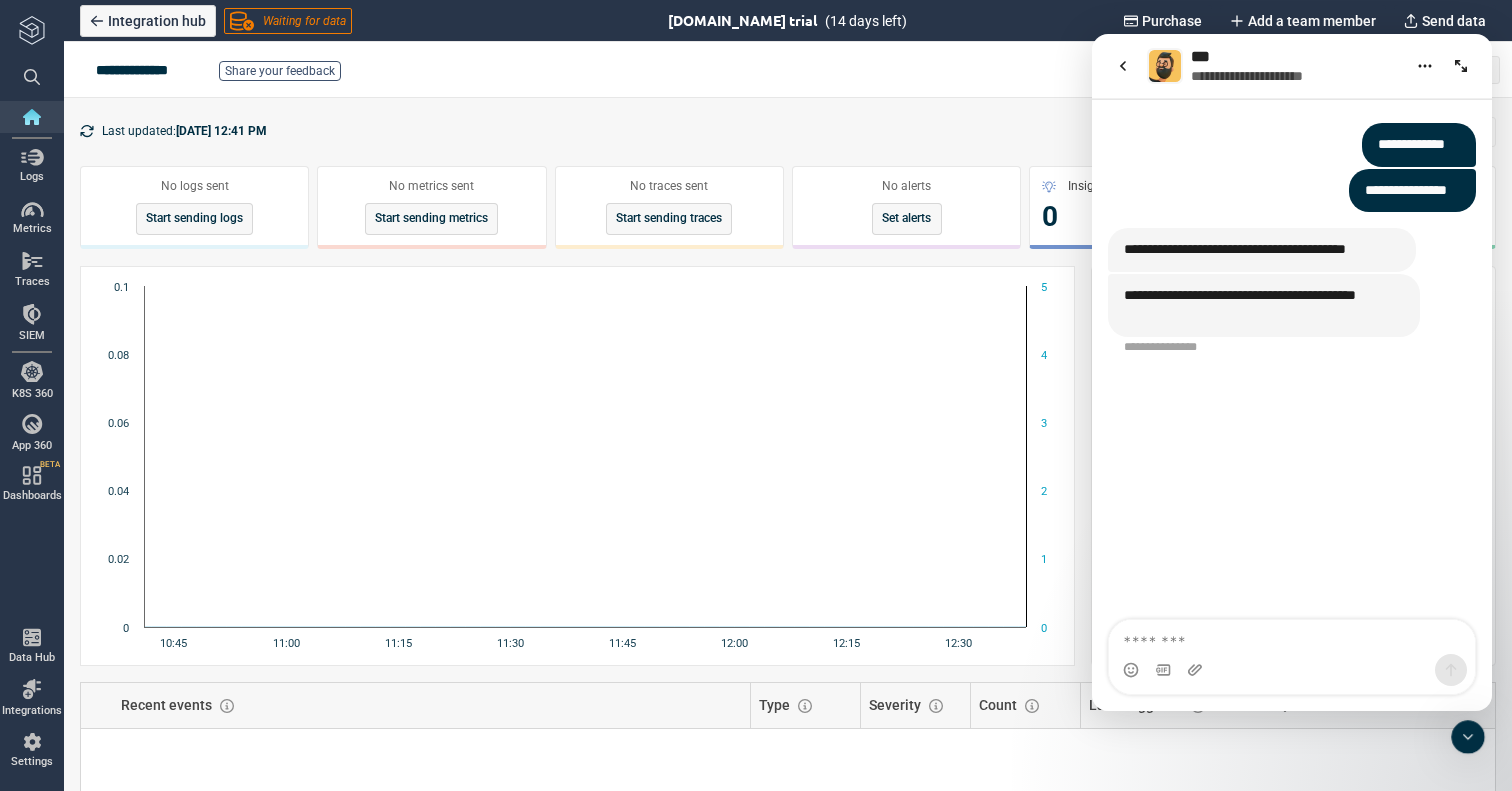 click at bounding box center [1292, 637] 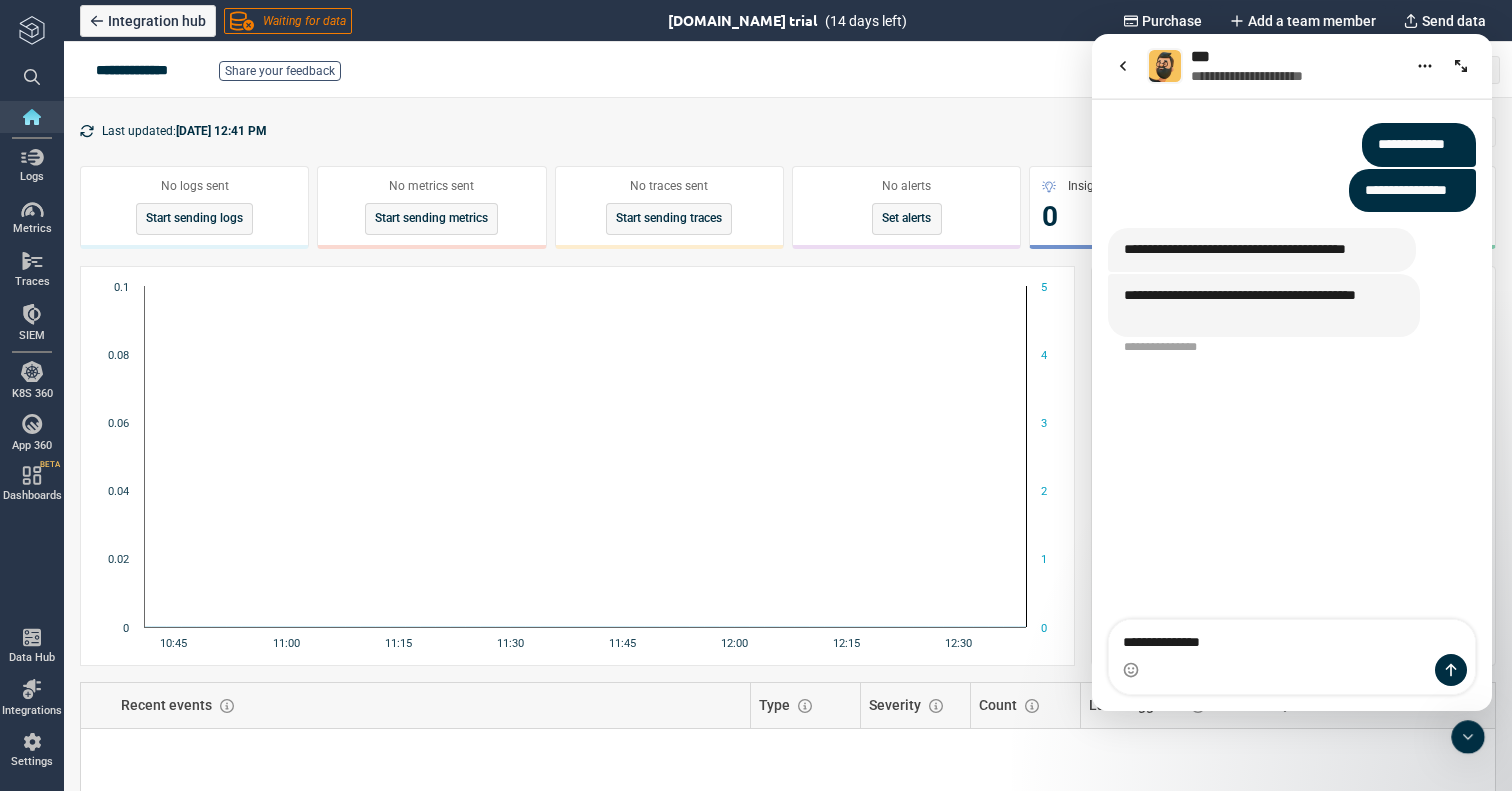 type on "**********" 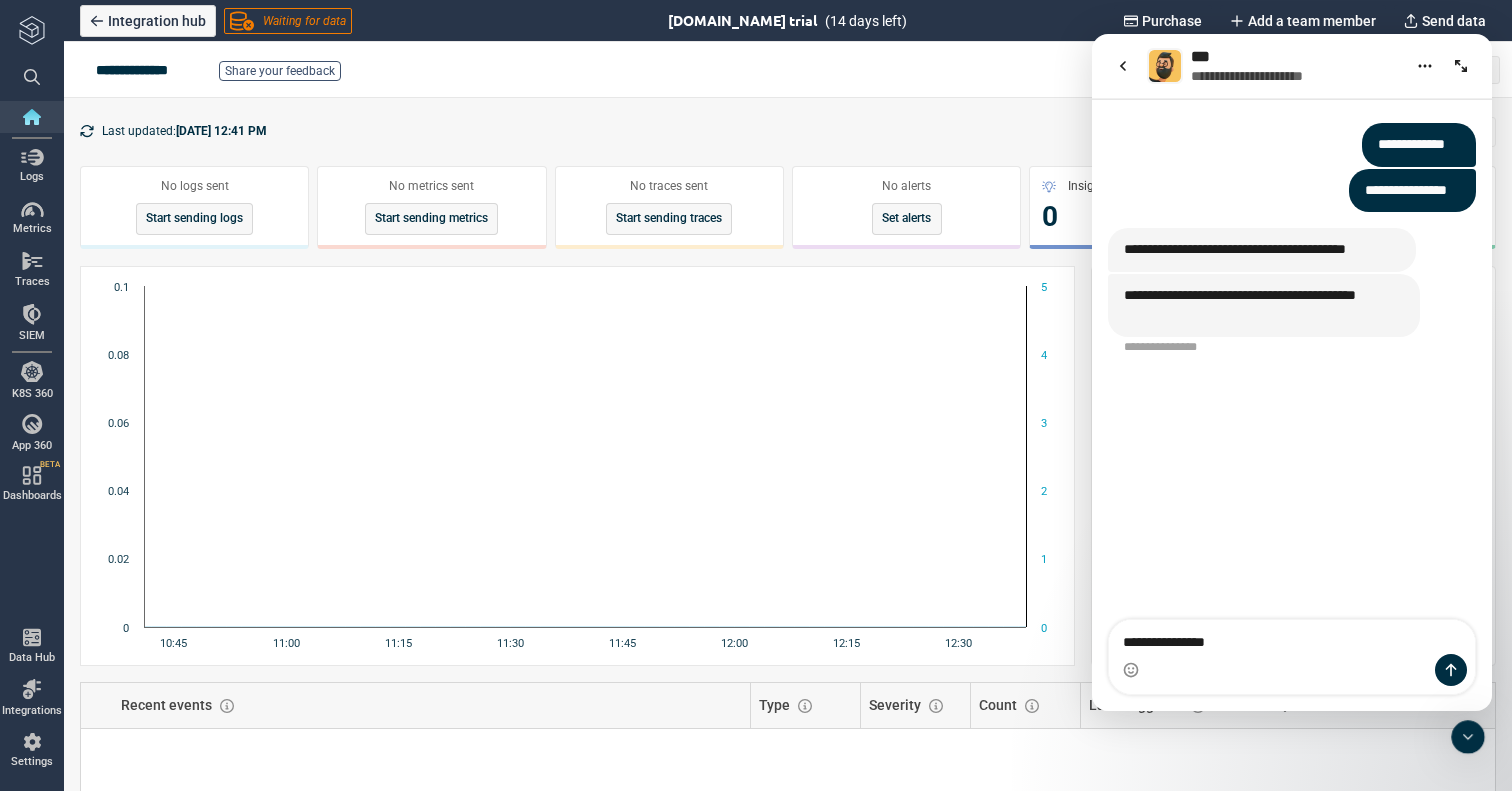 type 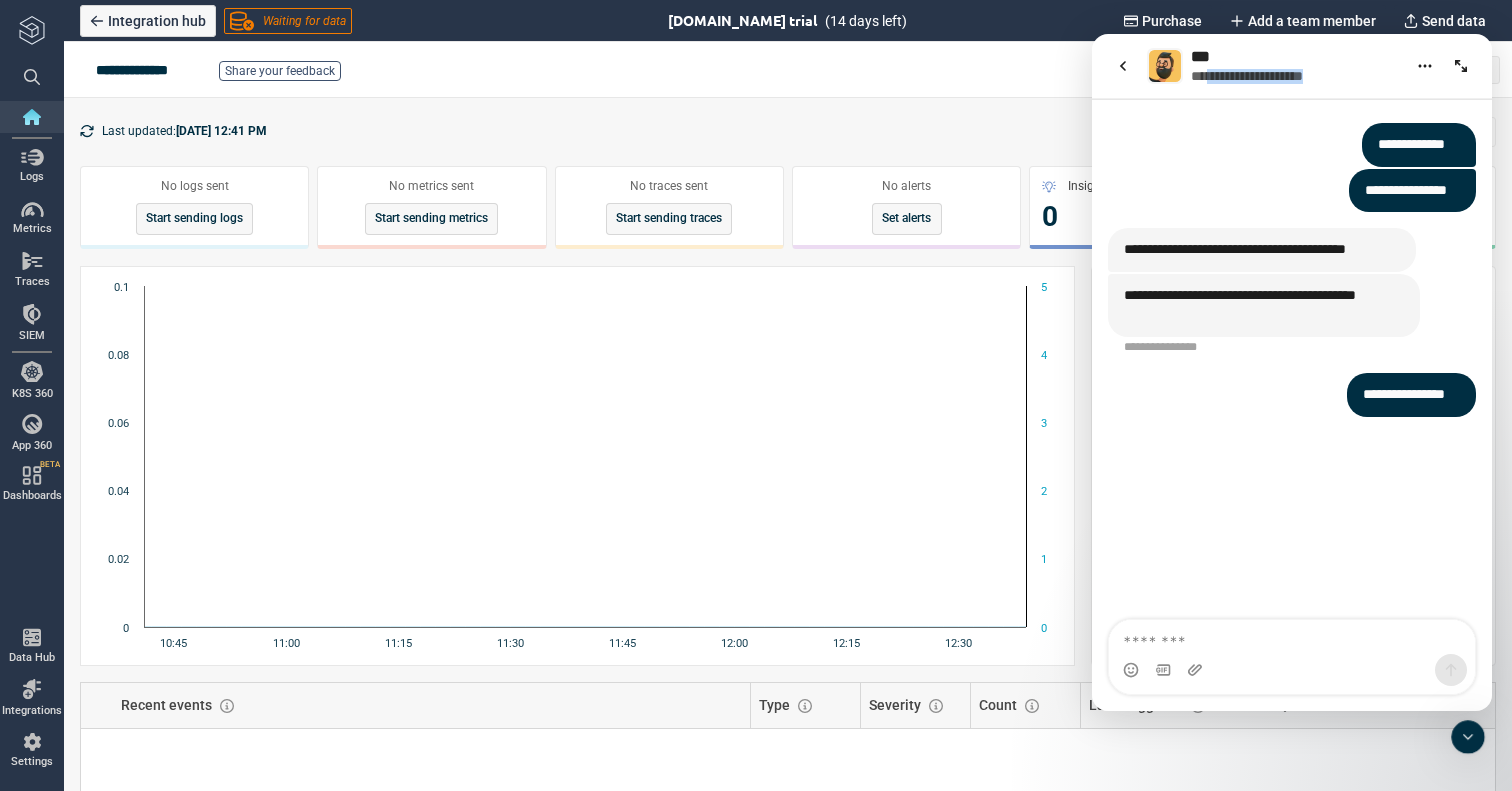 drag, startPoint x: 1215, startPoint y: 77, endPoint x: 1367, endPoint y: 78, distance: 152.0033 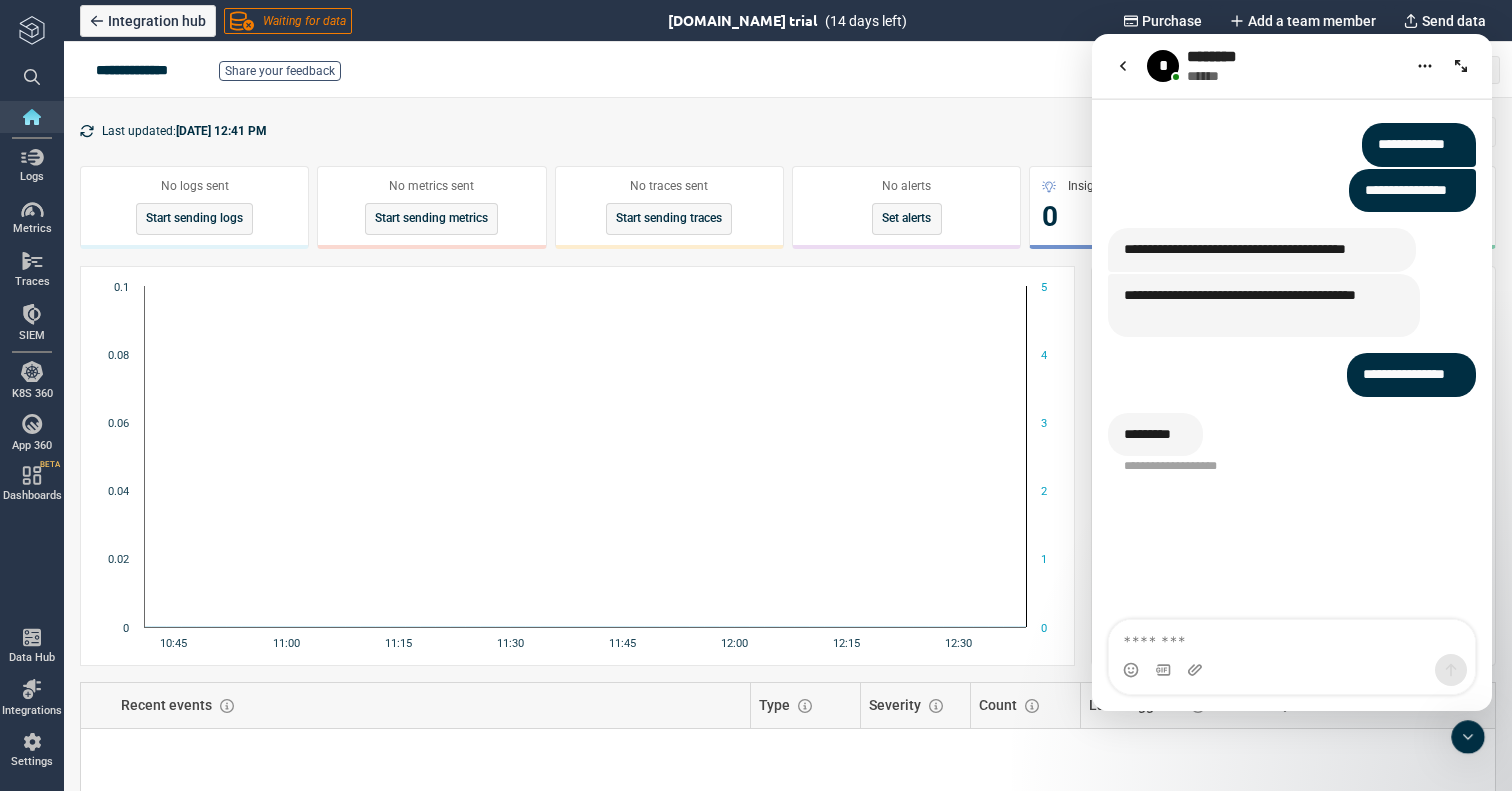 click 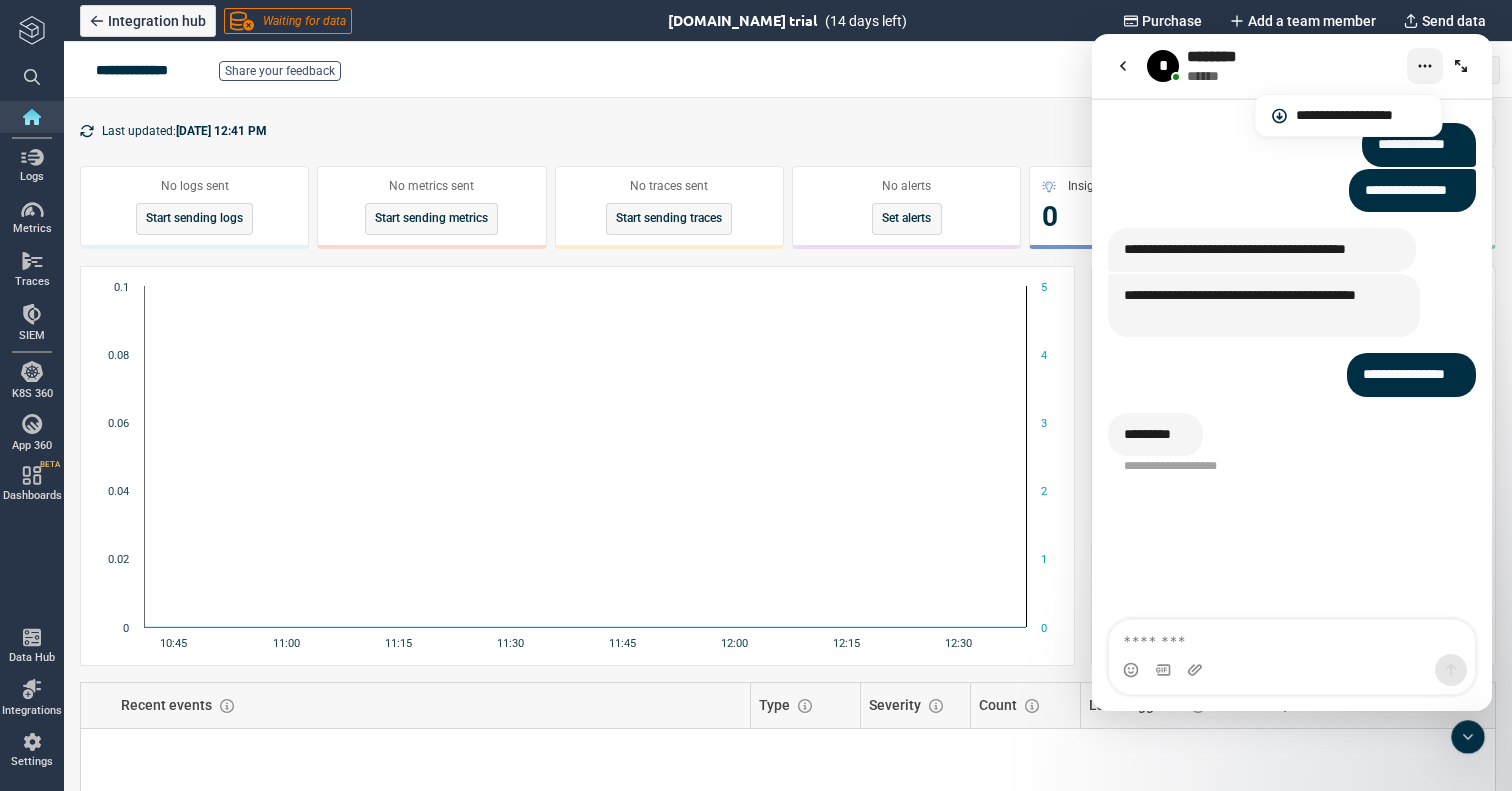 click 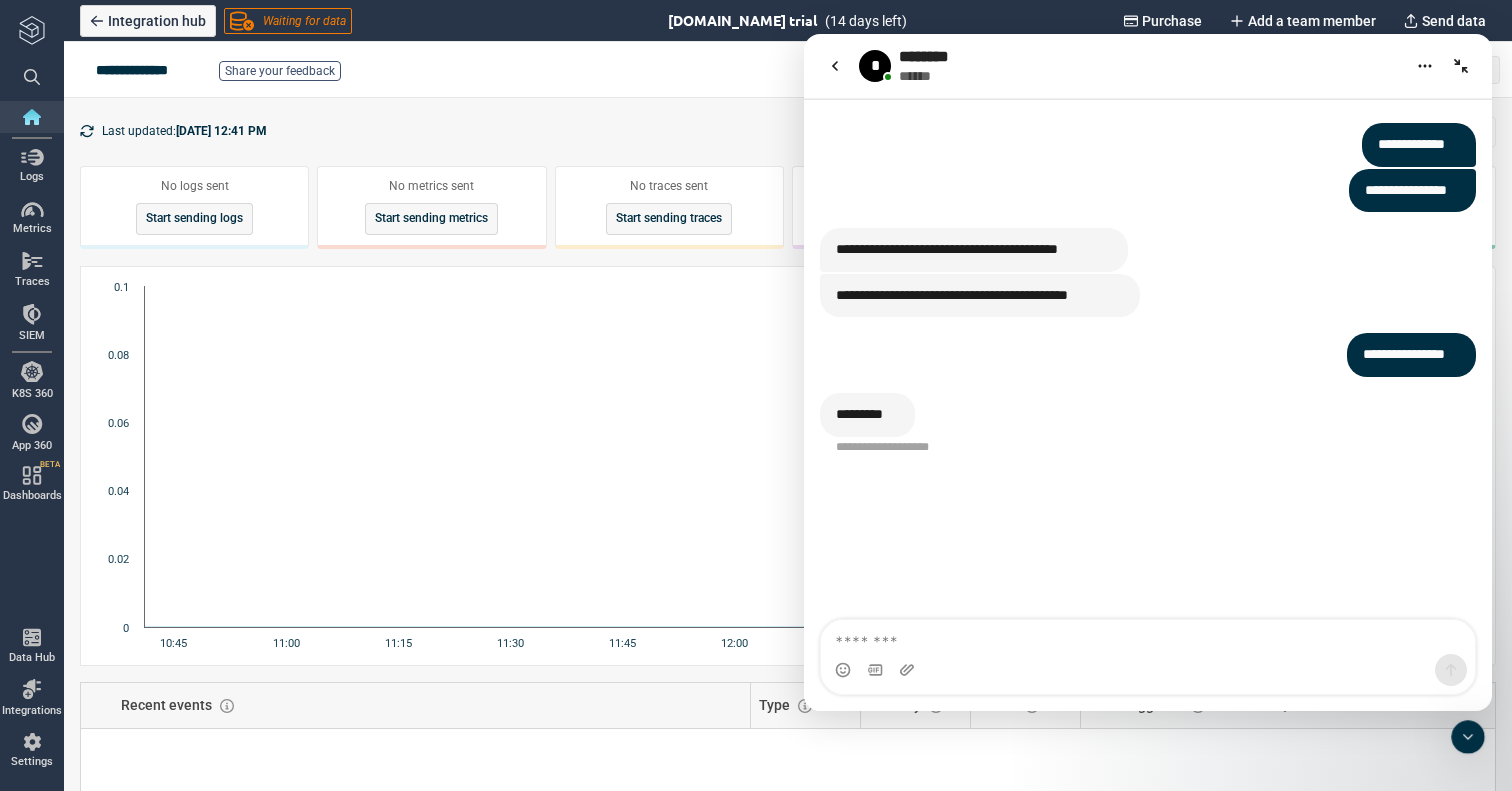 click 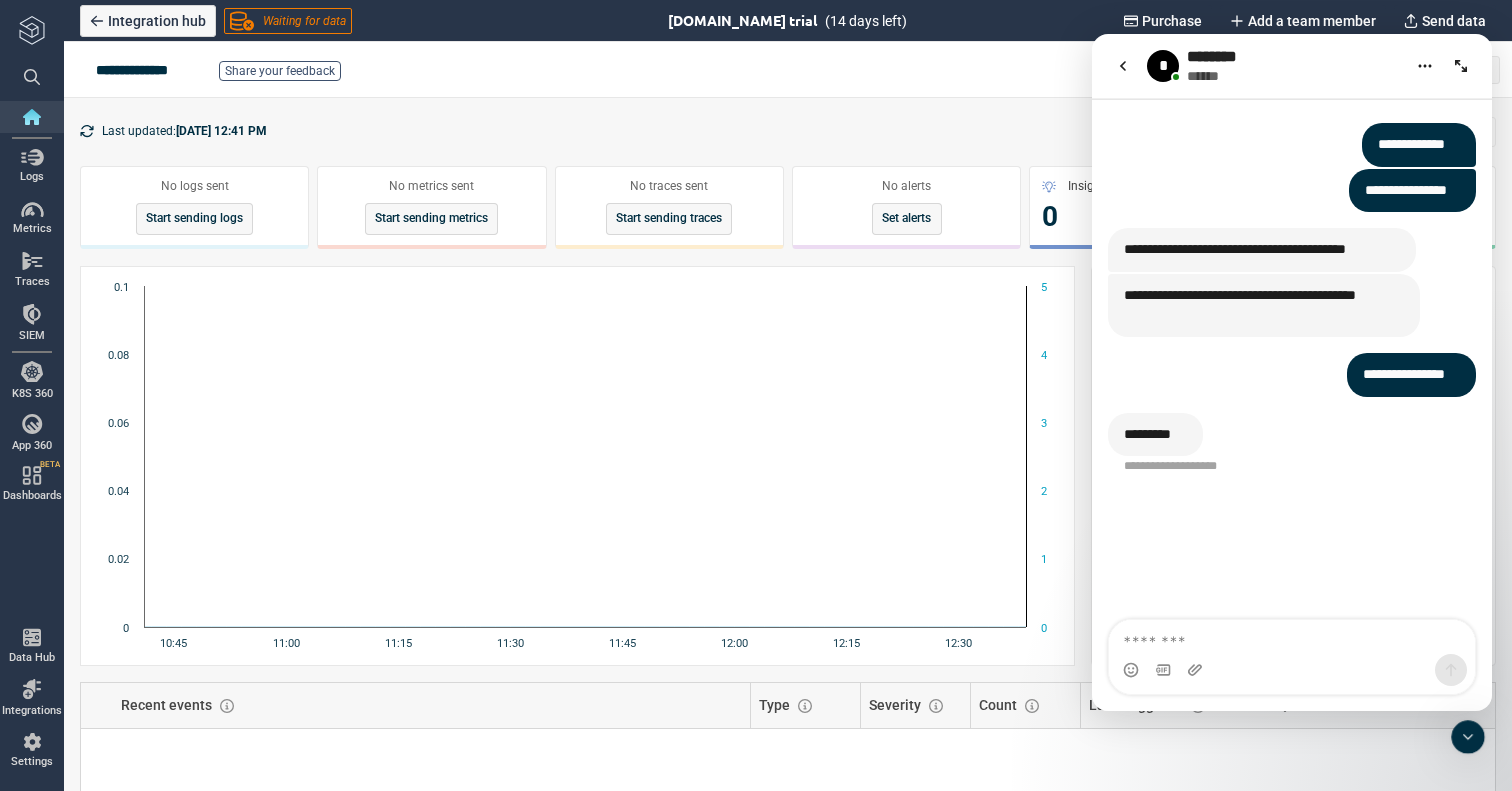 click 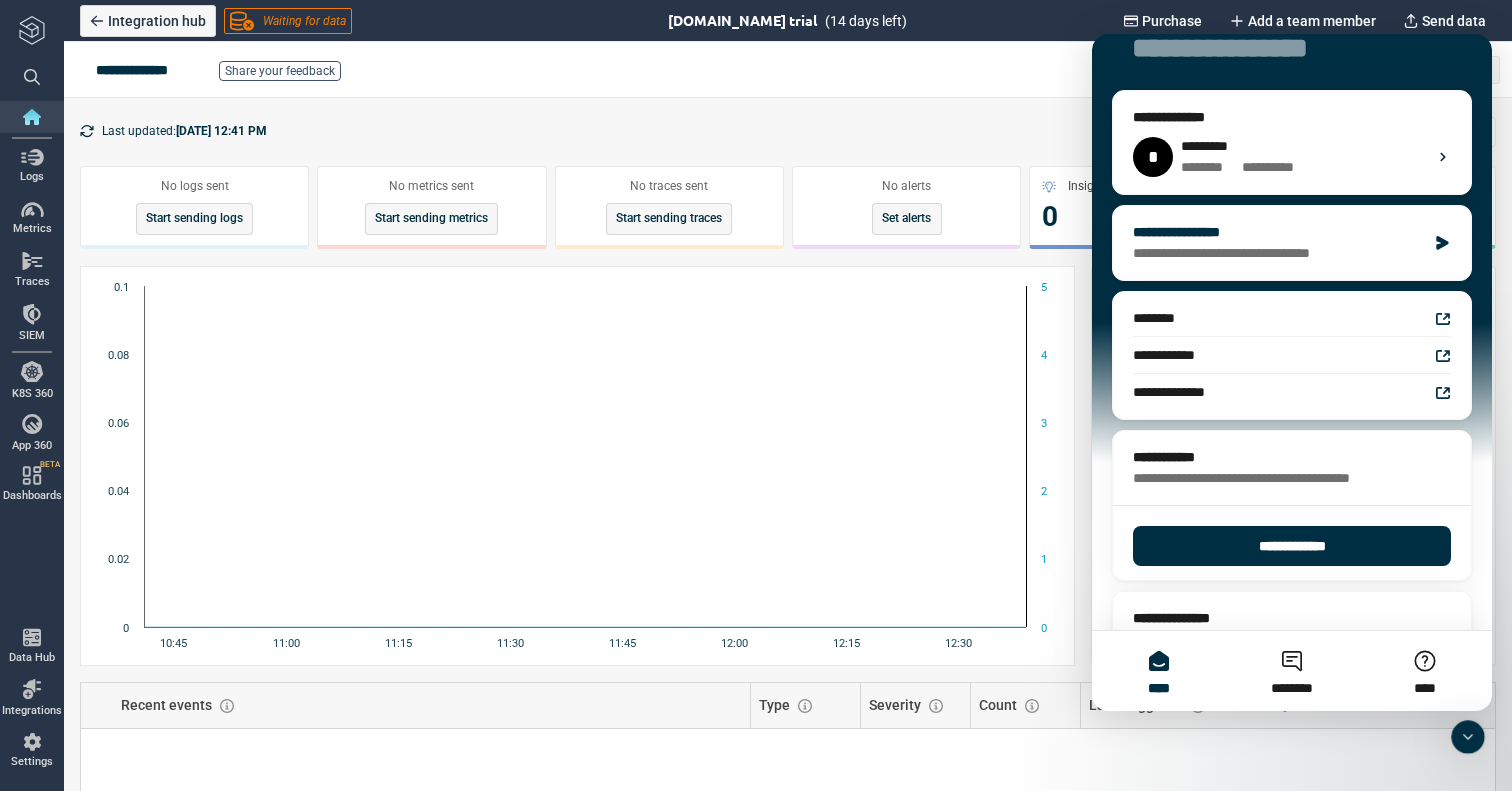 scroll, scrollTop: 149, scrollLeft: 0, axis: vertical 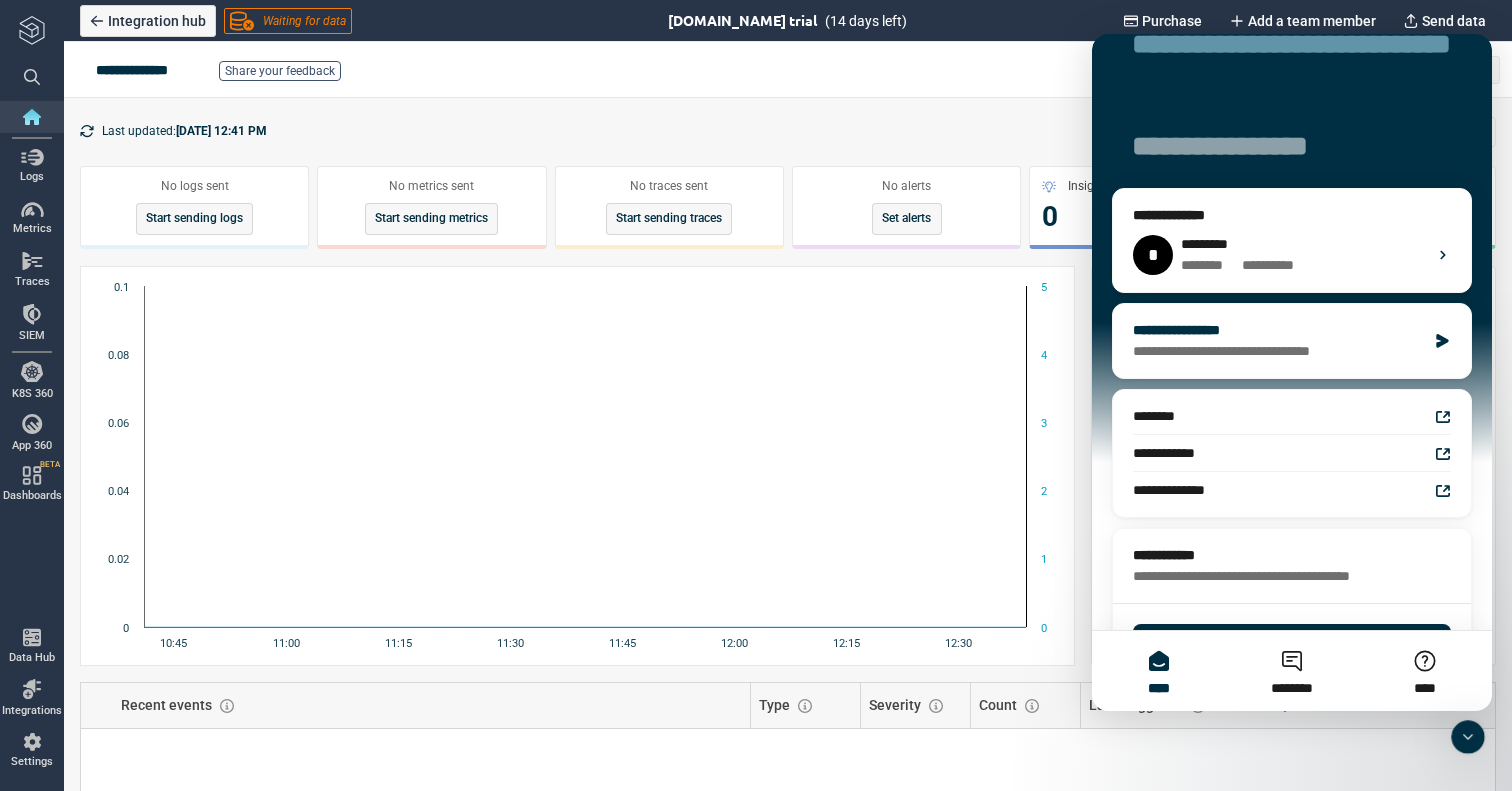 click on "**********" at bounding box center (1279, 351) 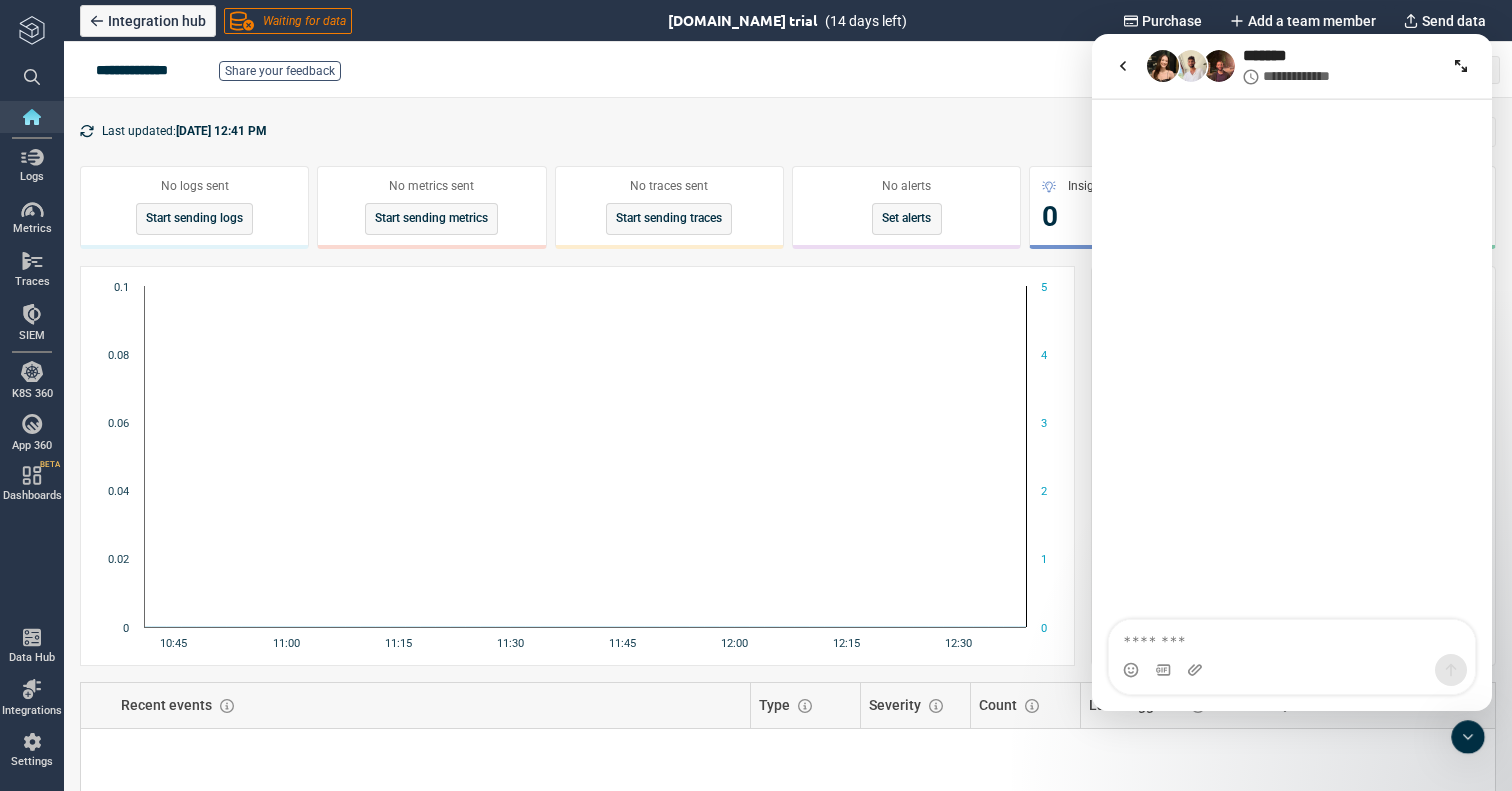 click at bounding box center (1292, 637) 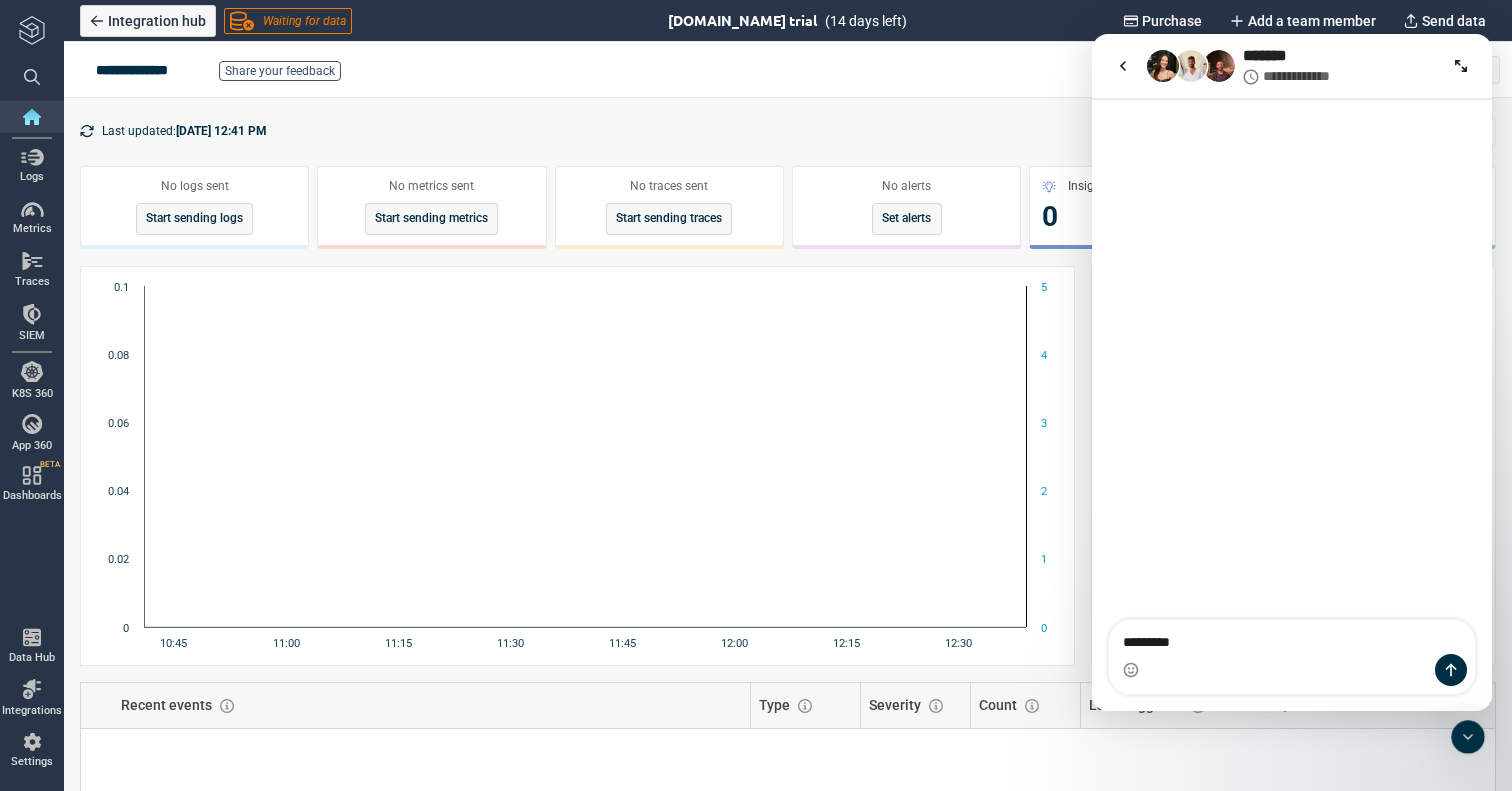 type on "**********" 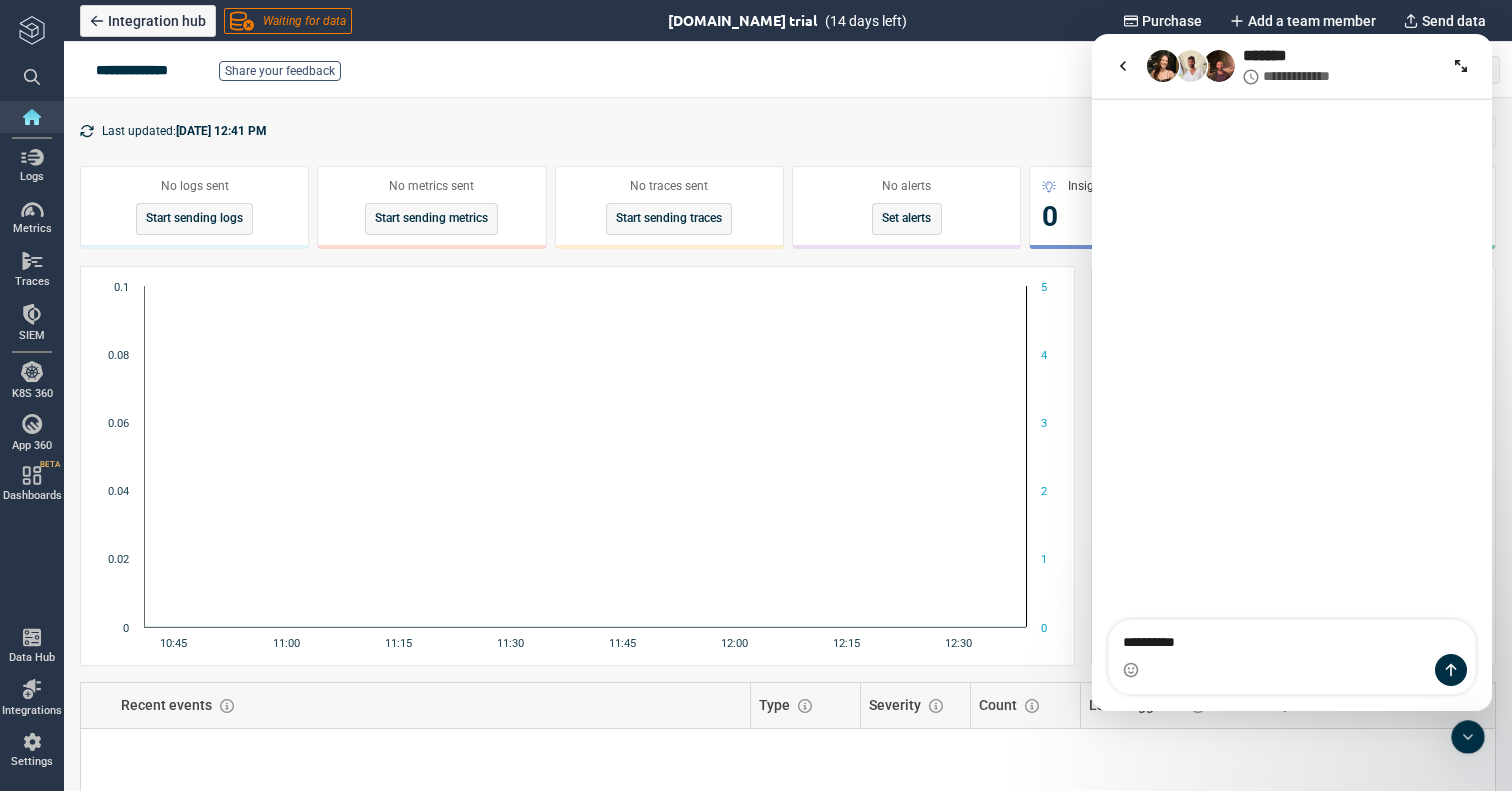 type 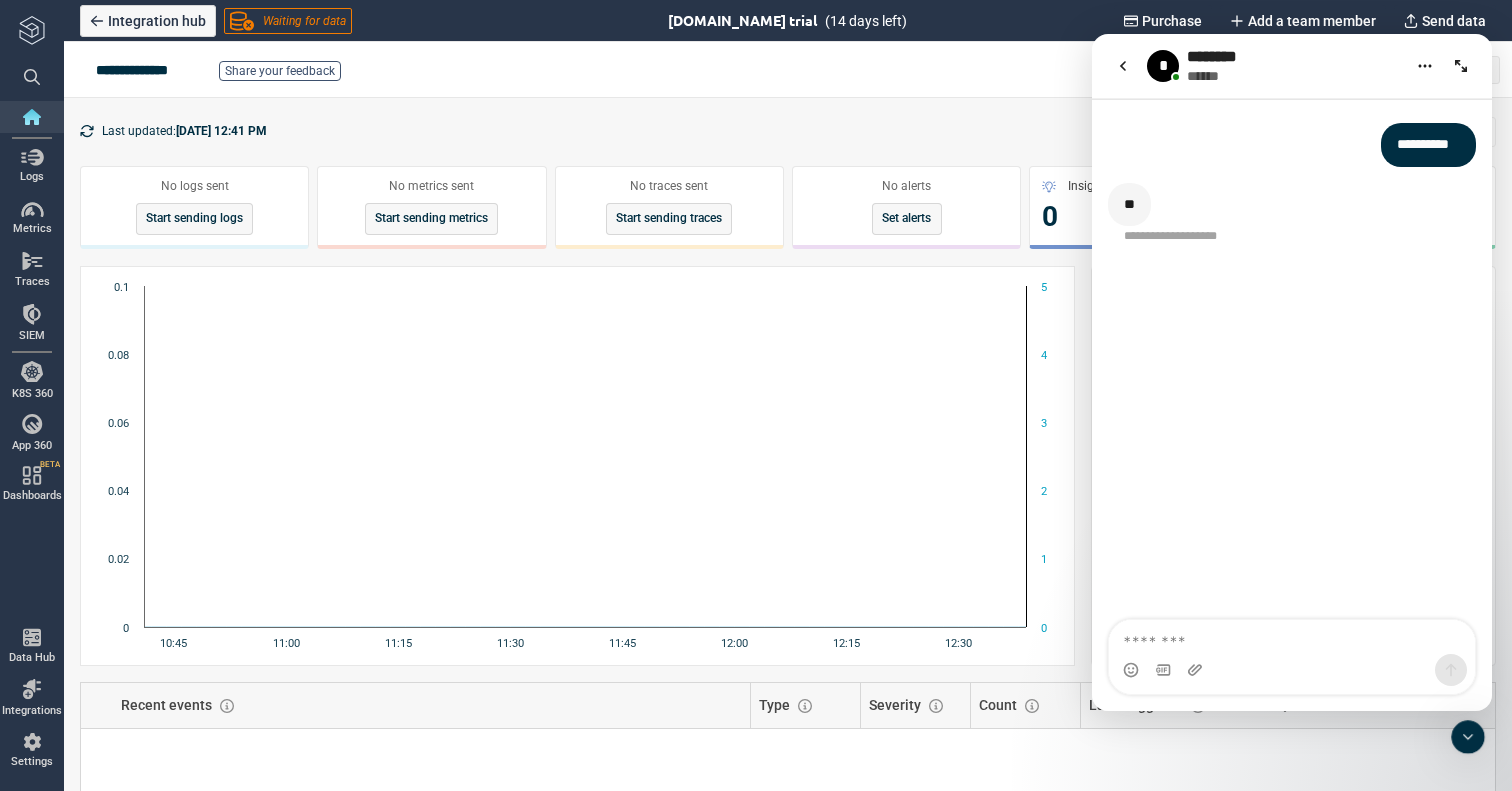 click at bounding box center (1123, 66) 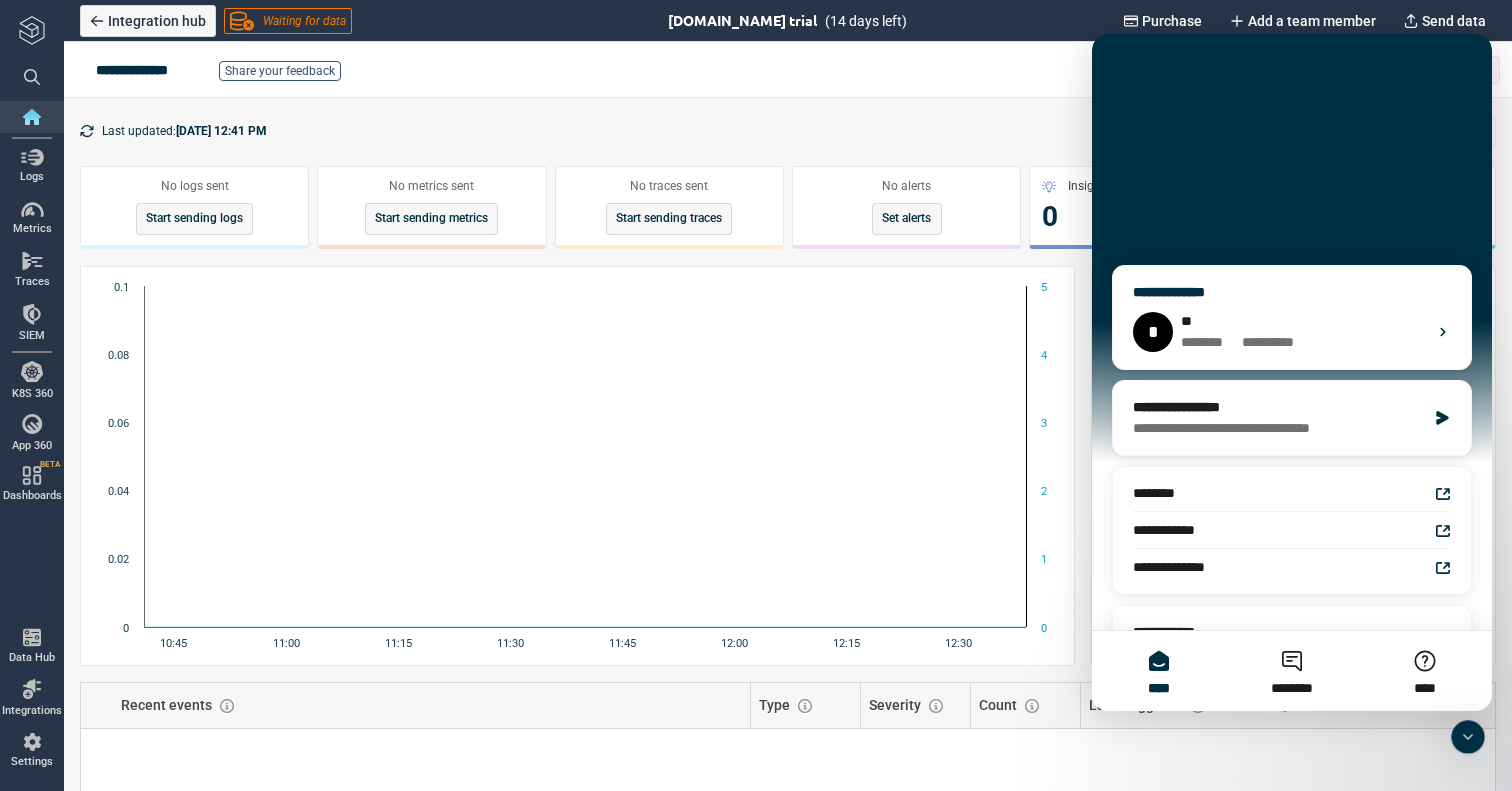 scroll, scrollTop: 17, scrollLeft: 0, axis: vertical 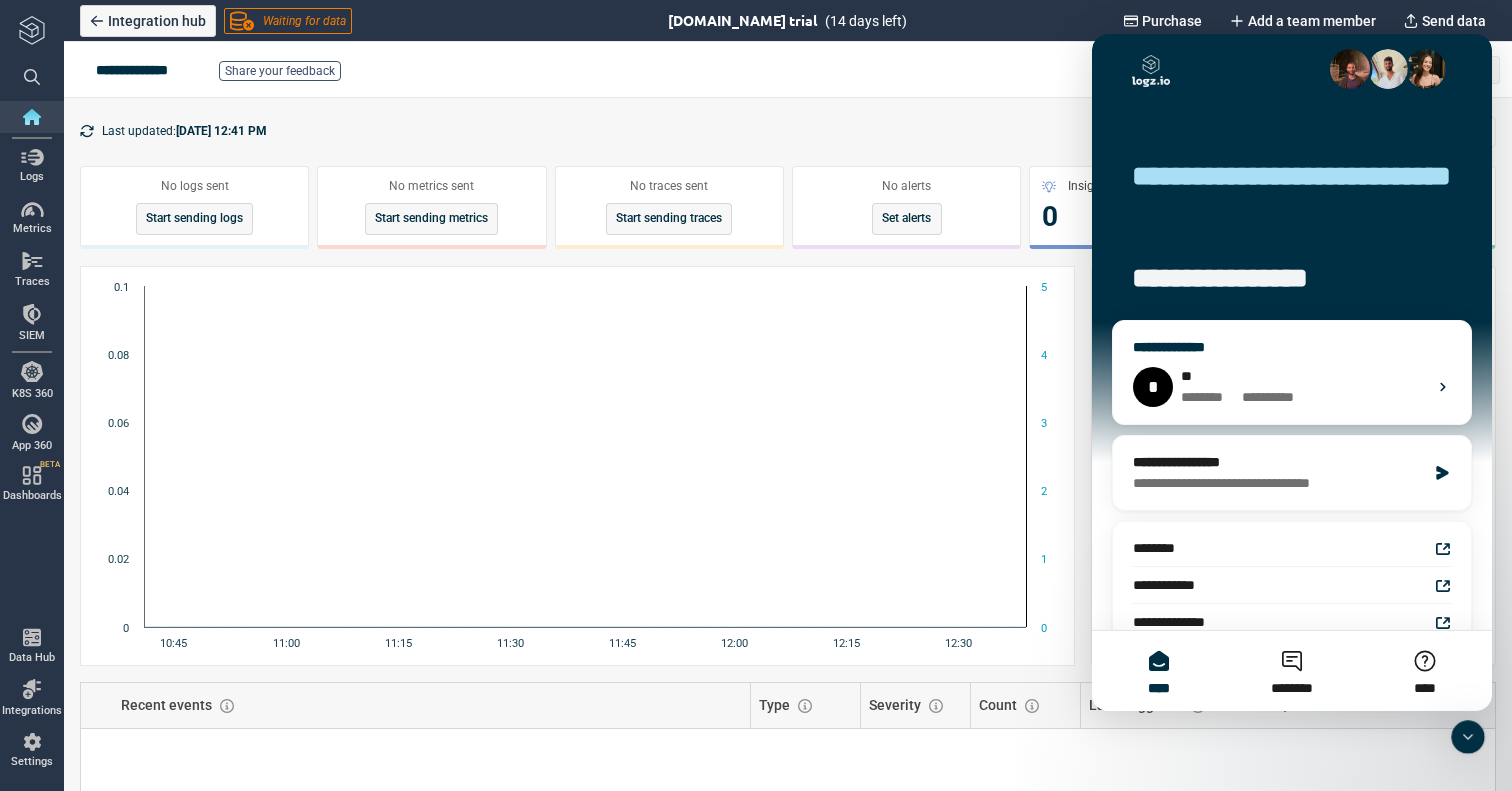 click on "* ** ******** * ********" at bounding box center [1292, 387] 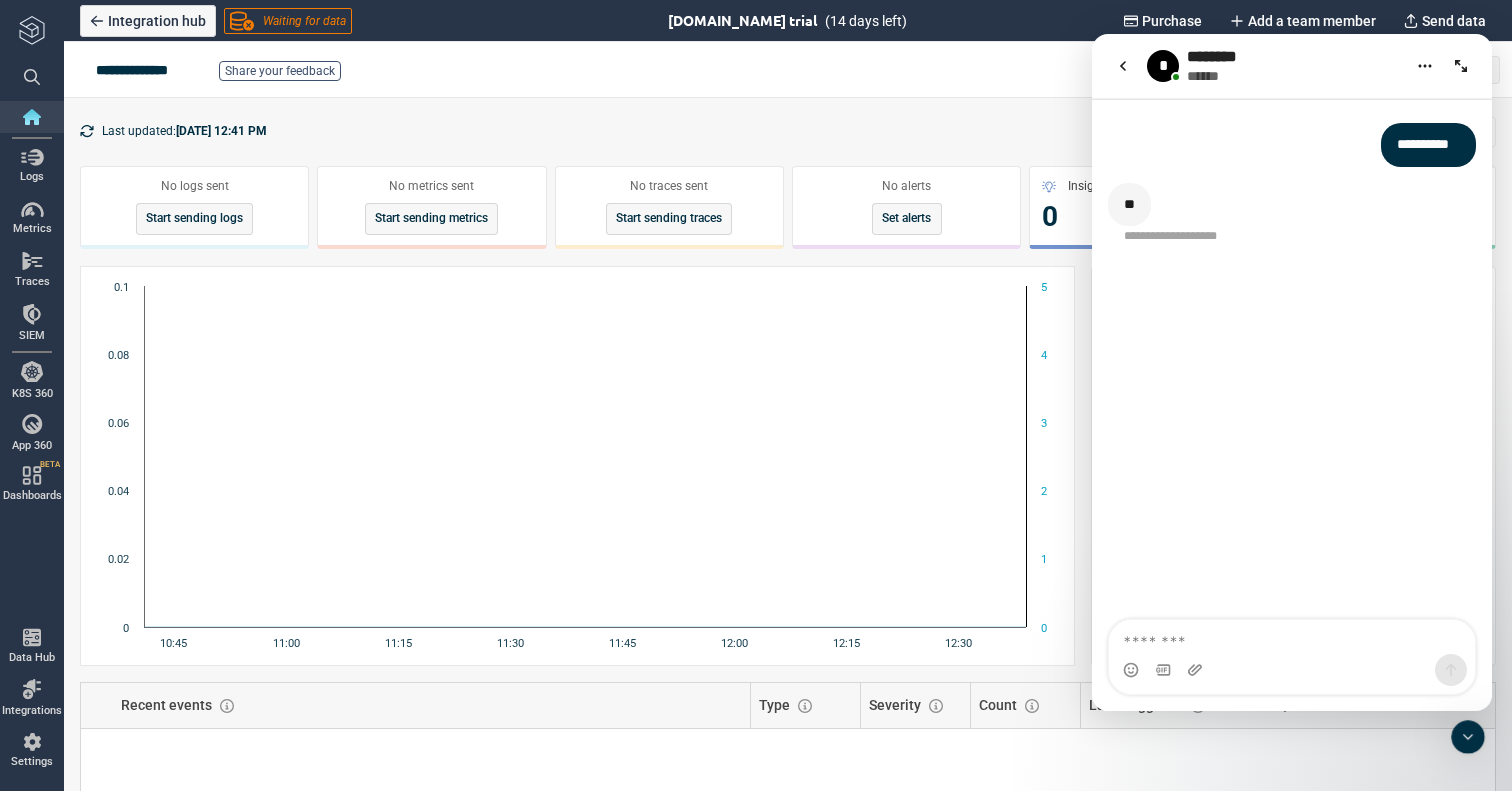 click 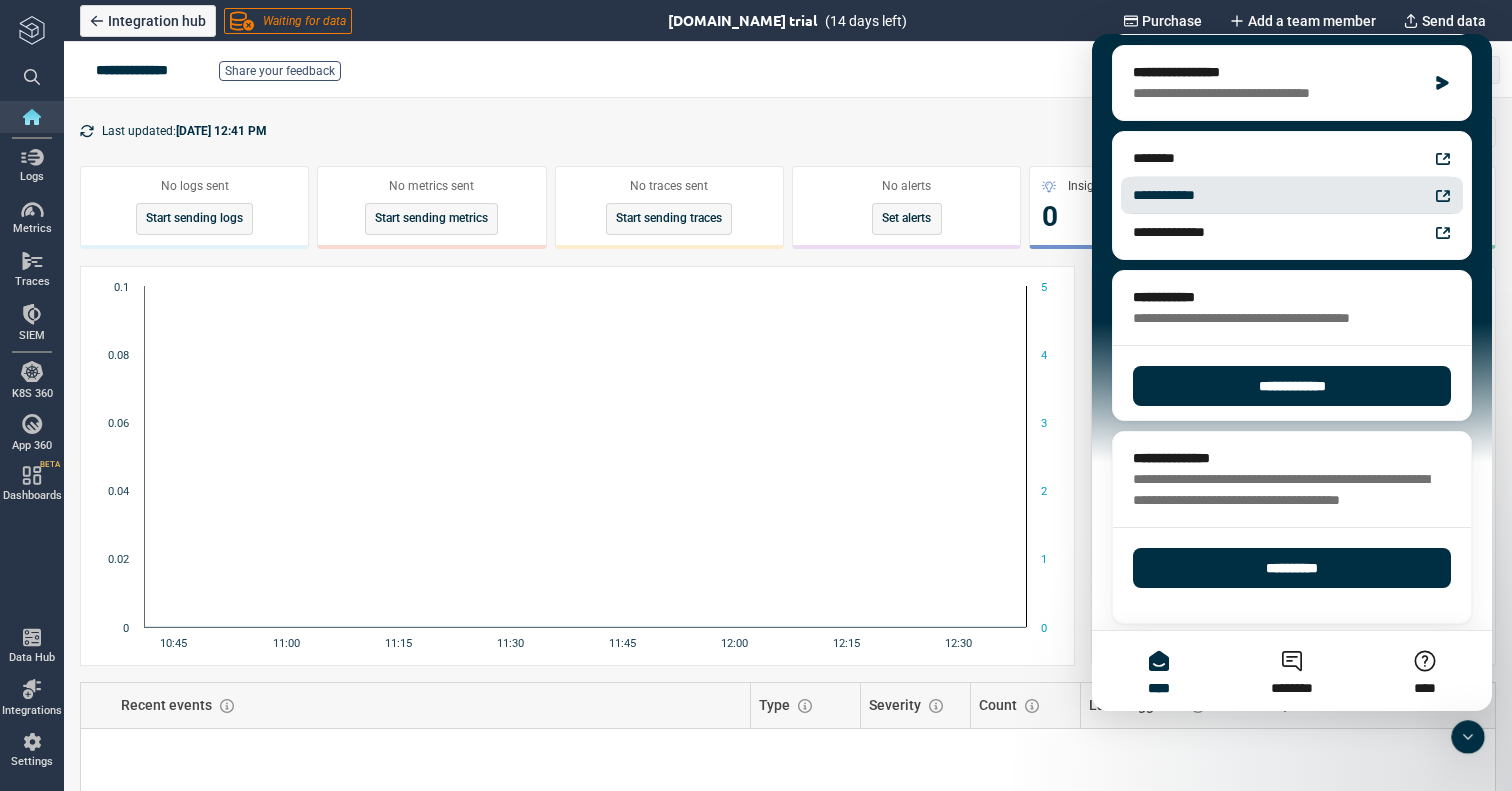 scroll, scrollTop: 411, scrollLeft: 0, axis: vertical 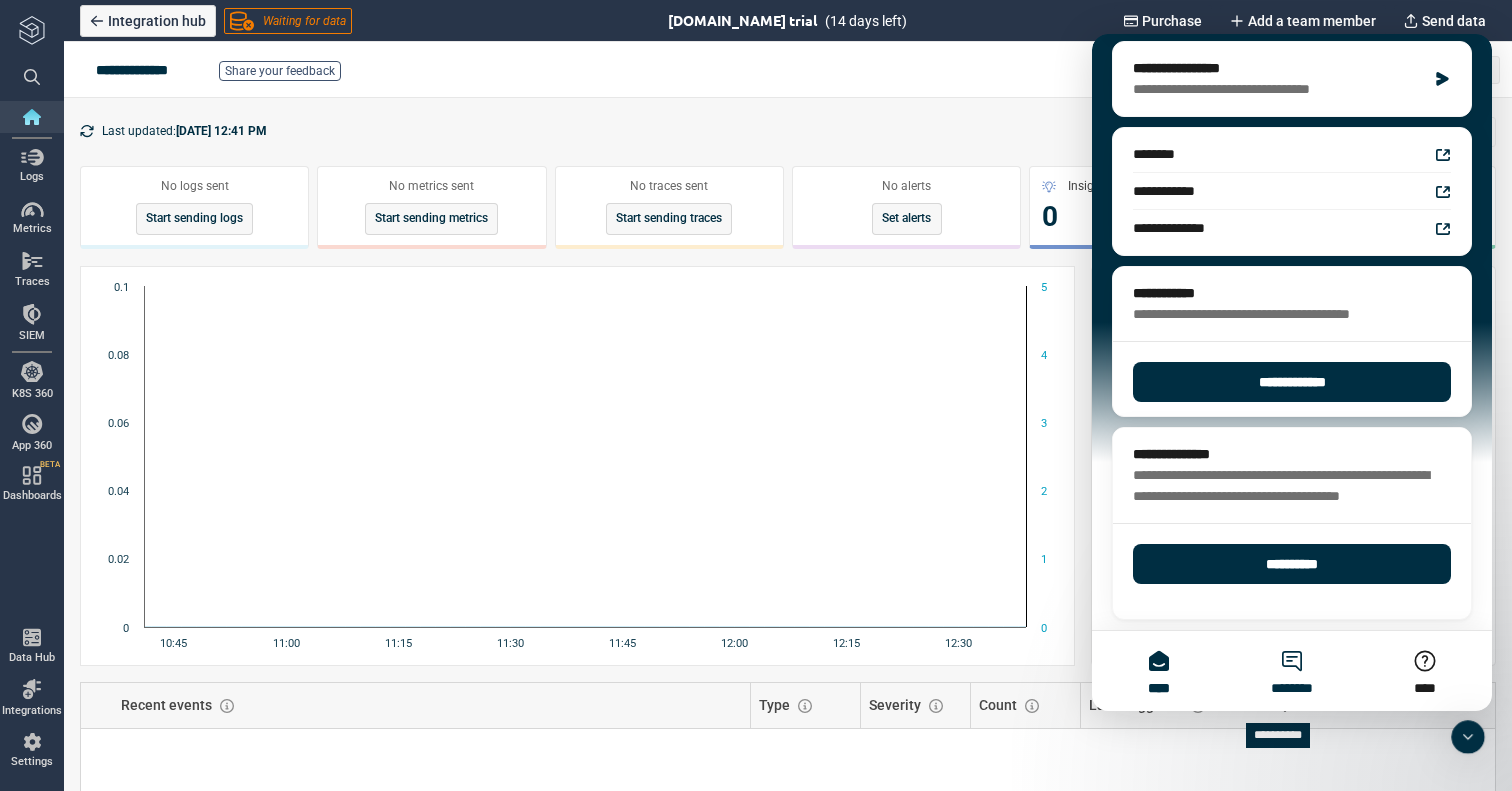 click on "********" at bounding box center (1291, 671) 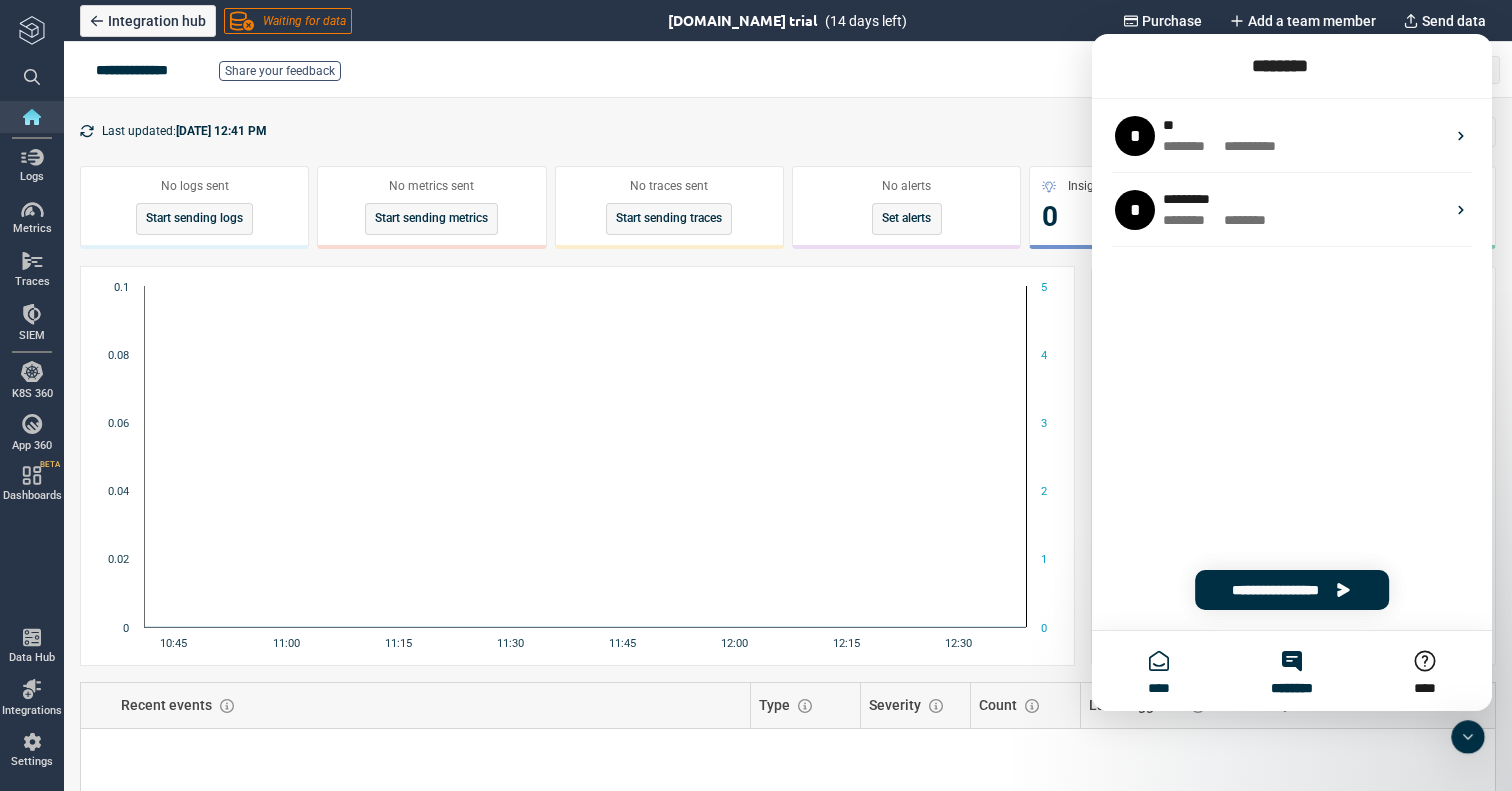 click on "****" at bounding box center (1159, 688) 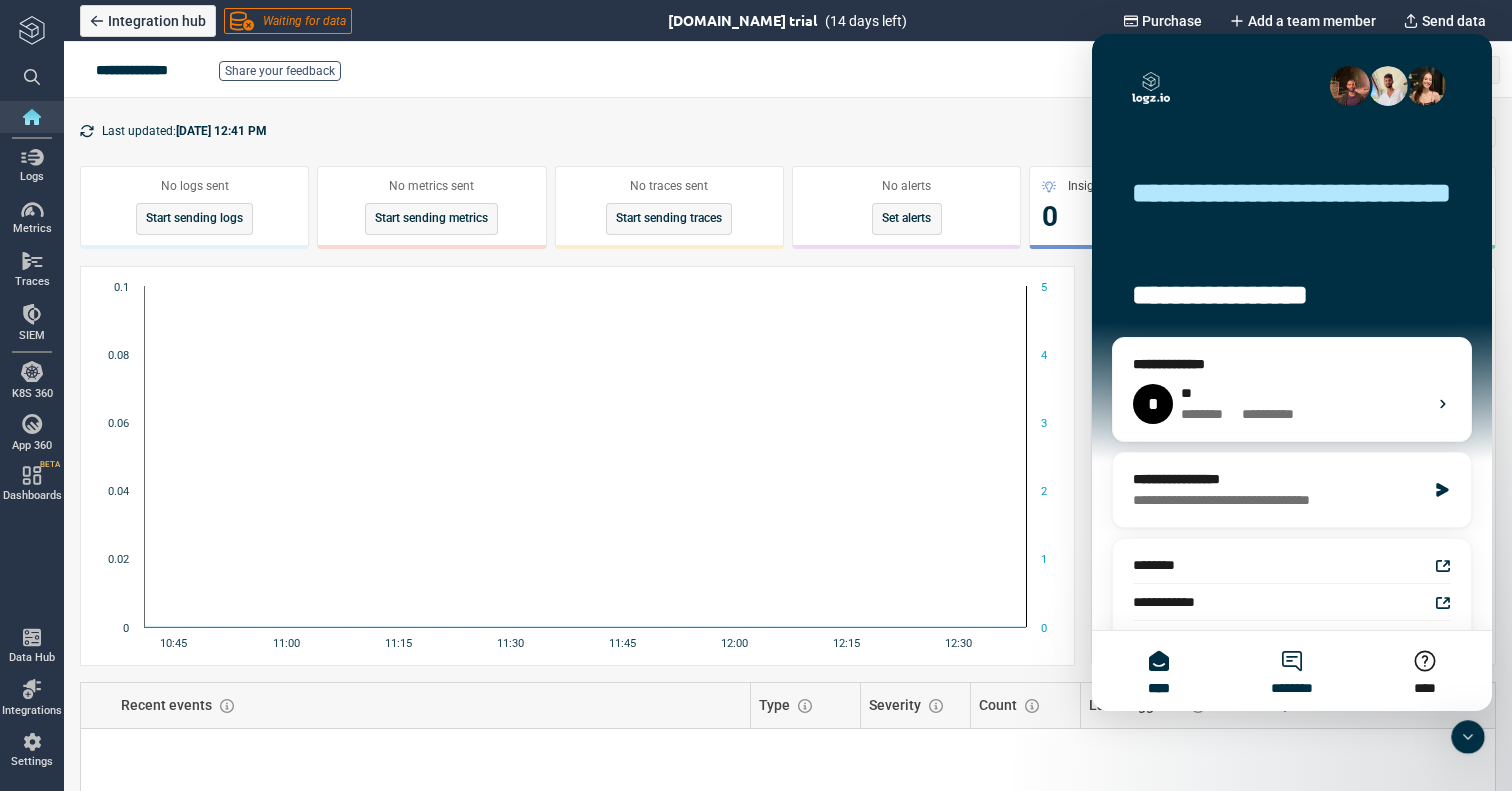 click on "********" at bounding box center [1291, 688] 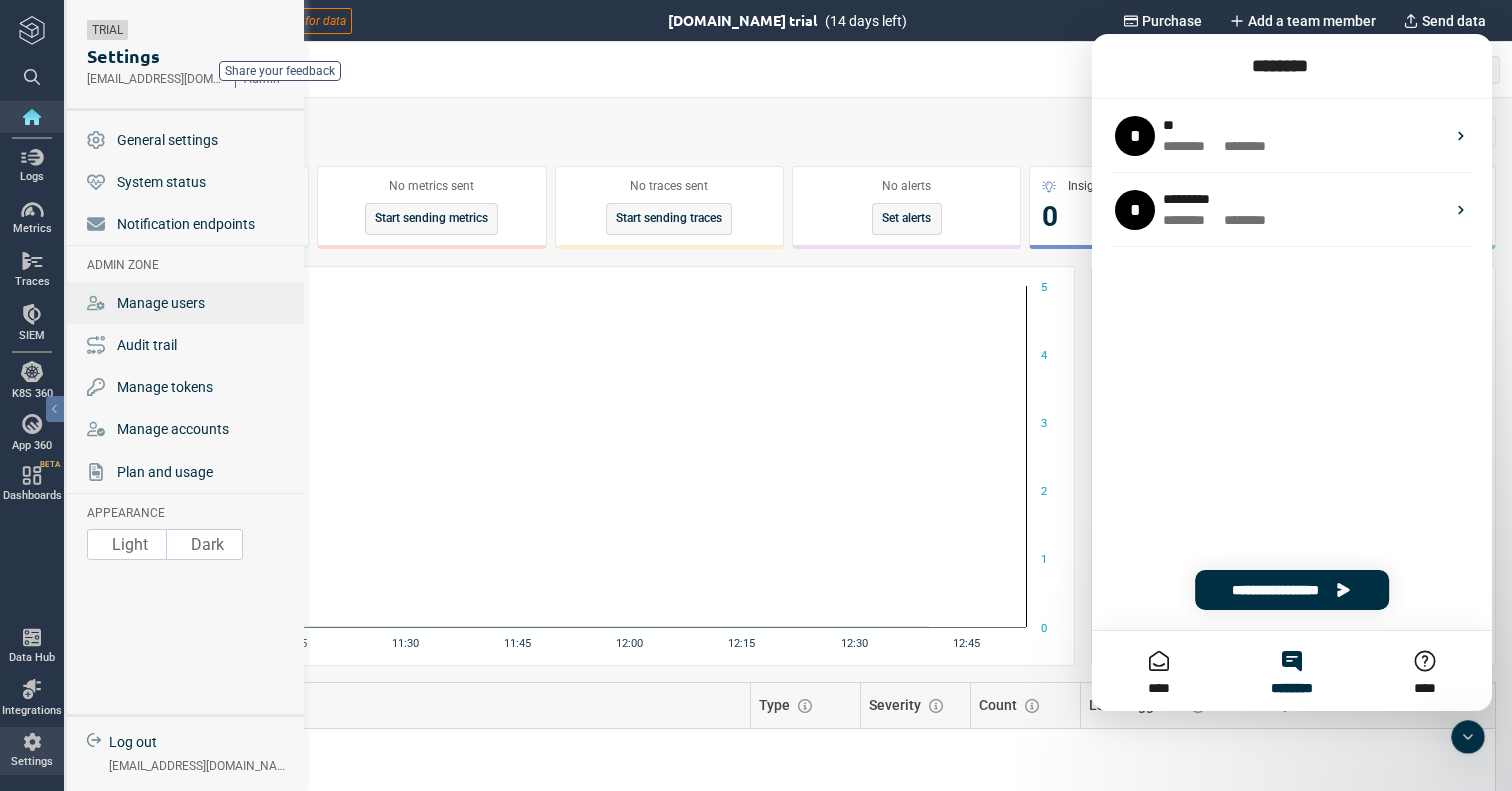 click on "Manage users" at bounding box center [187, 303] 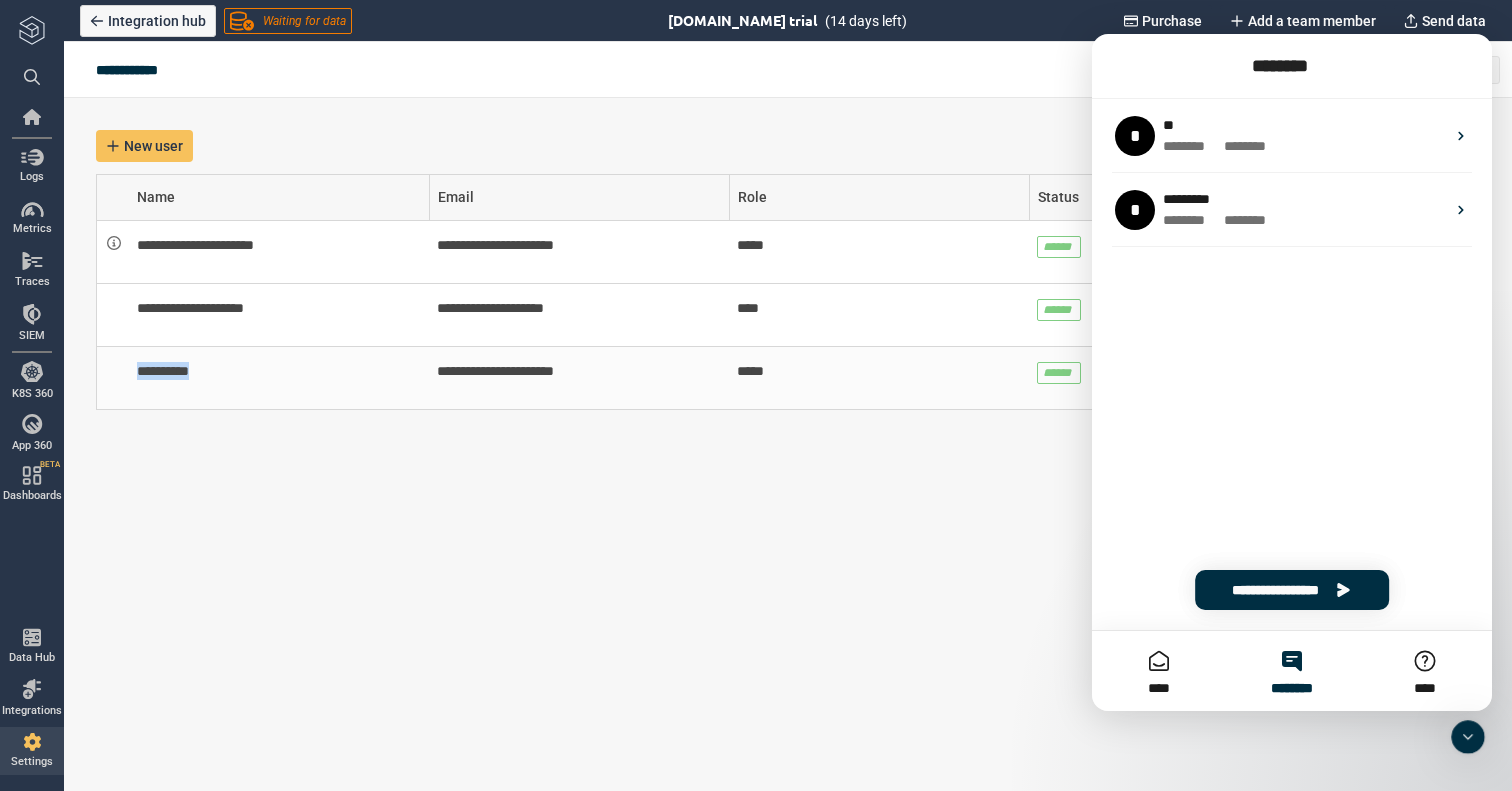 drag, startPoint x: 133, startPoint y: 371, endPoint x: 302, endPoint y: 370, distance: 169.00296 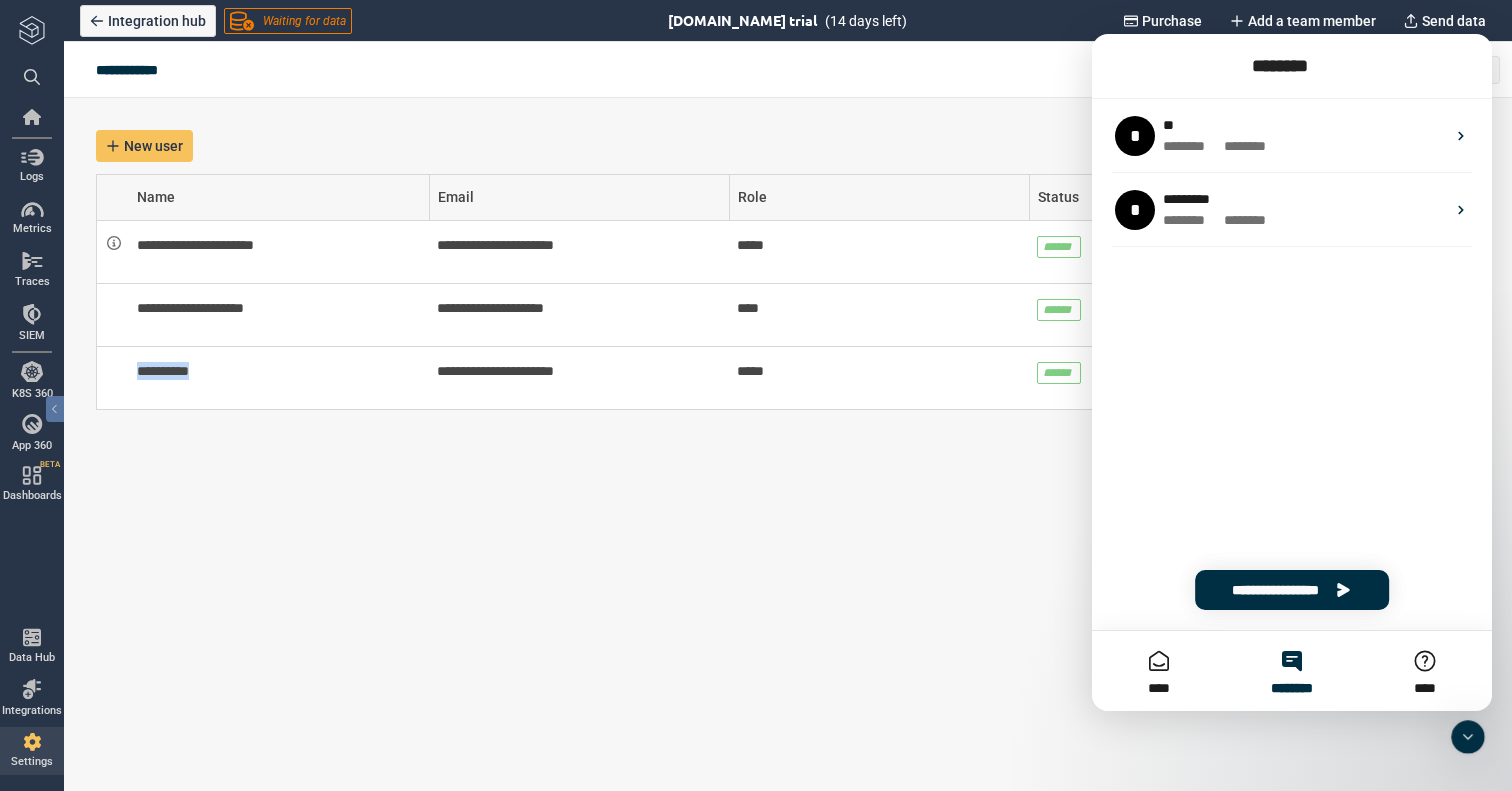 click at bounding box center (32, 742) 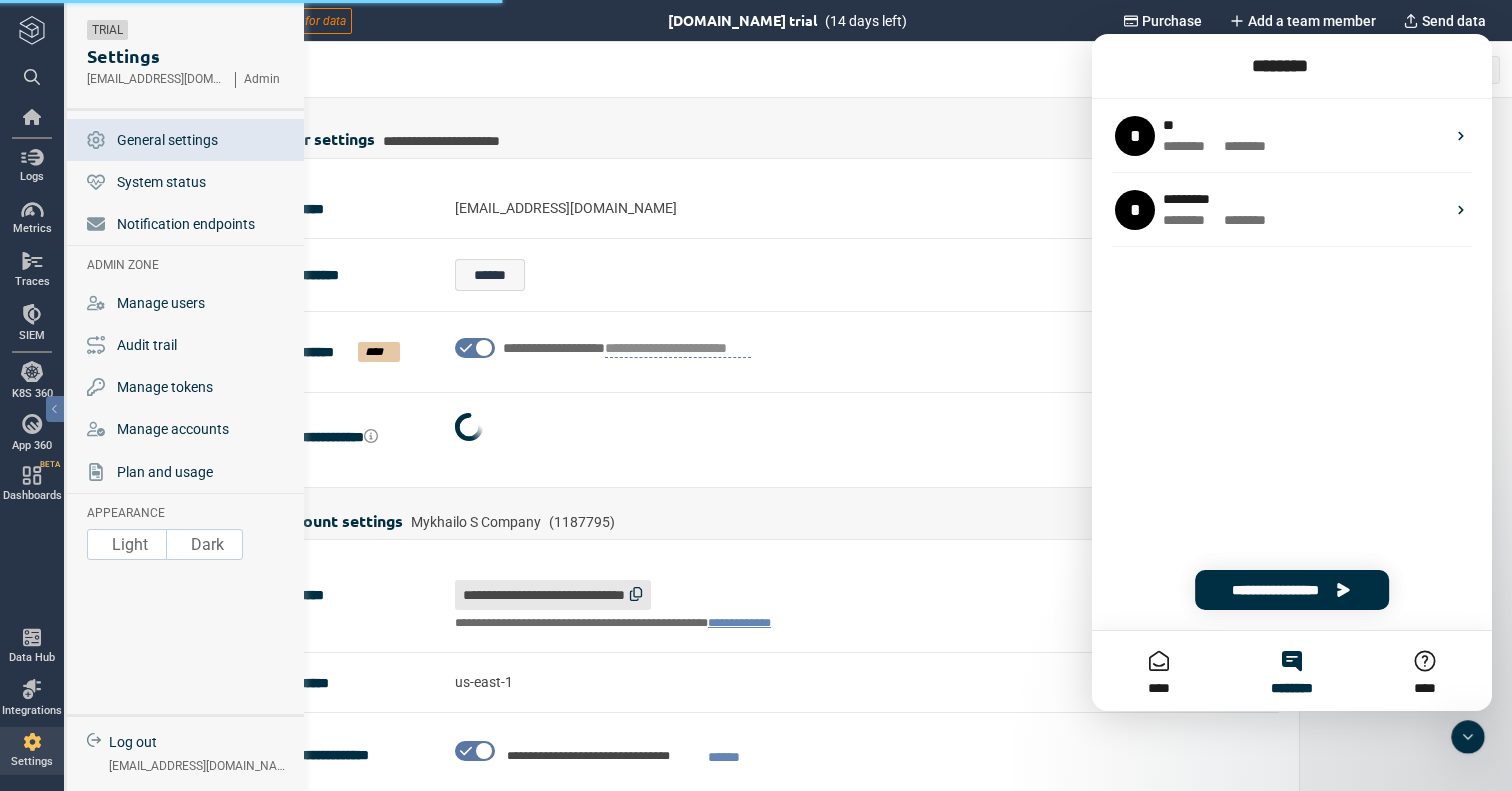 type on "*" 